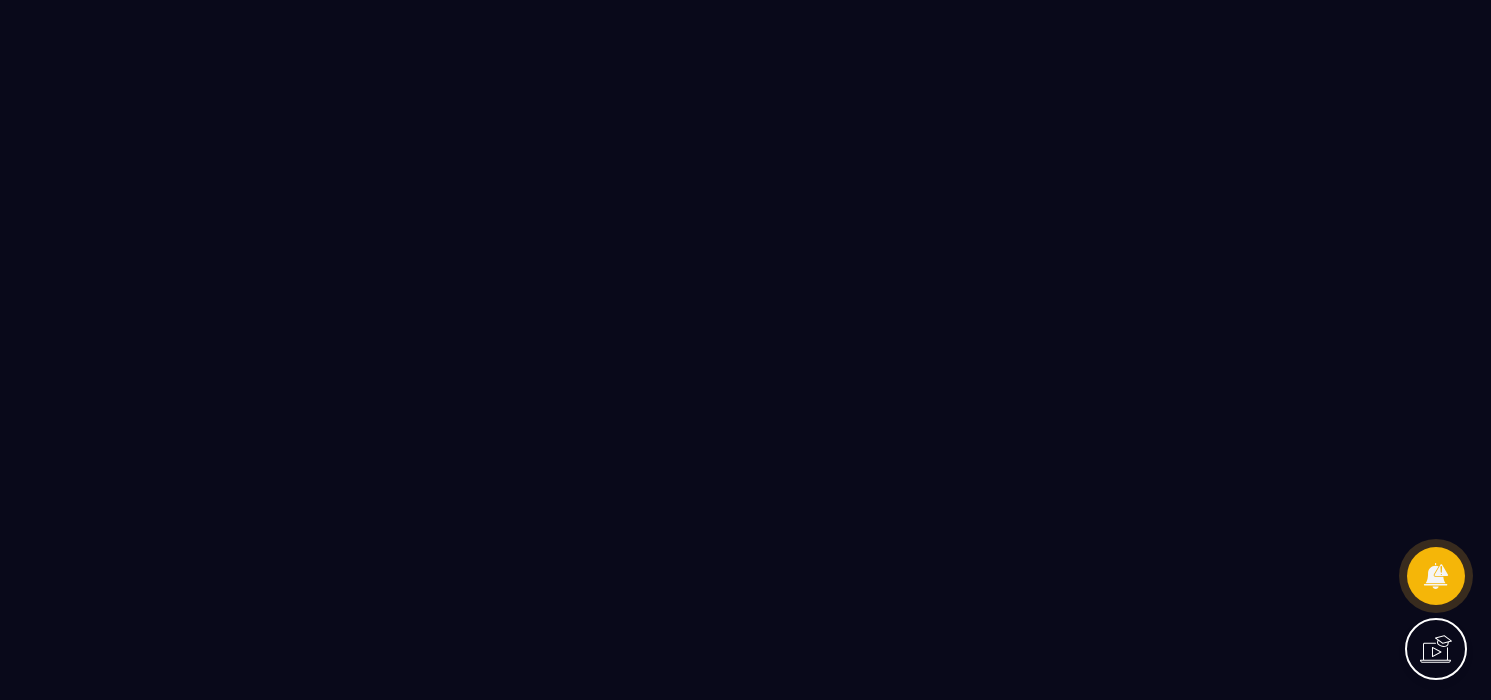 scroll, scrollTop: 0, scrollLeft: 0, axis: both 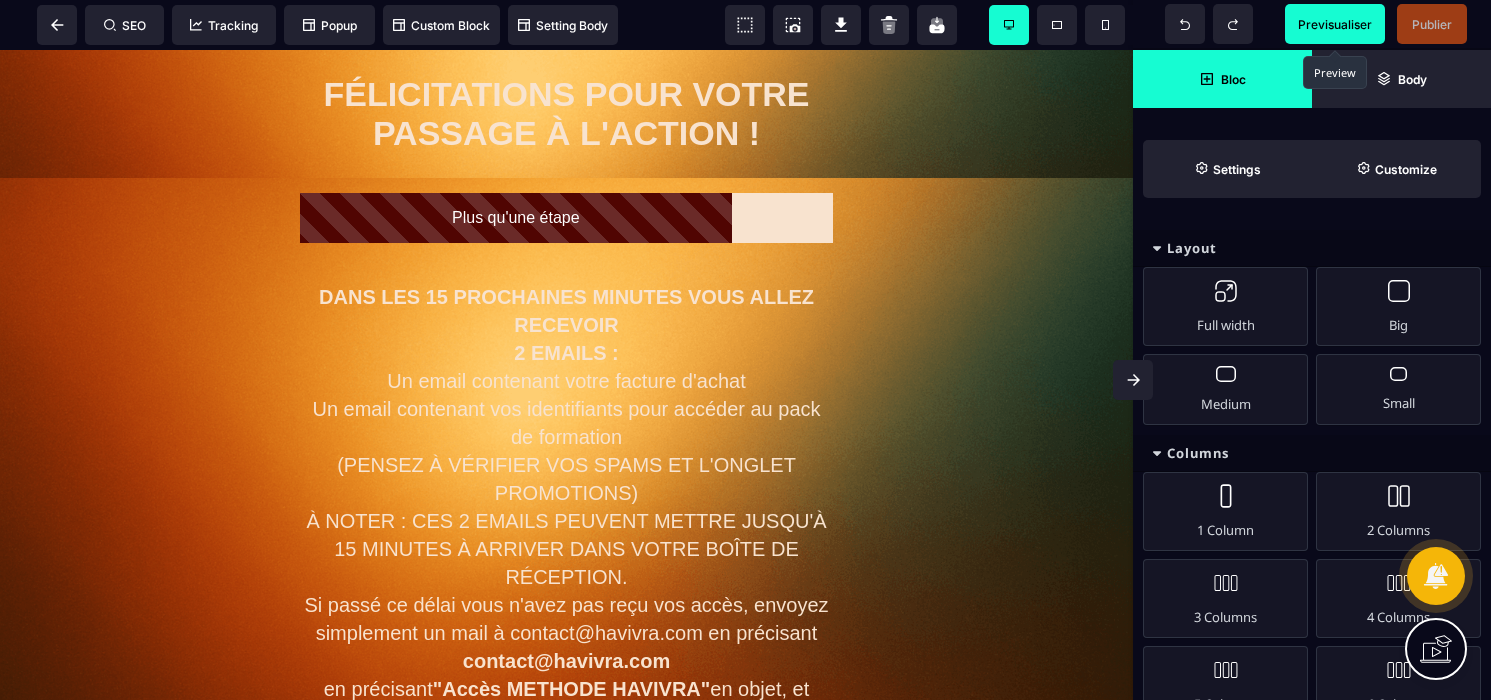 click on "Previsualiser" at bounding box center [1335, 24] 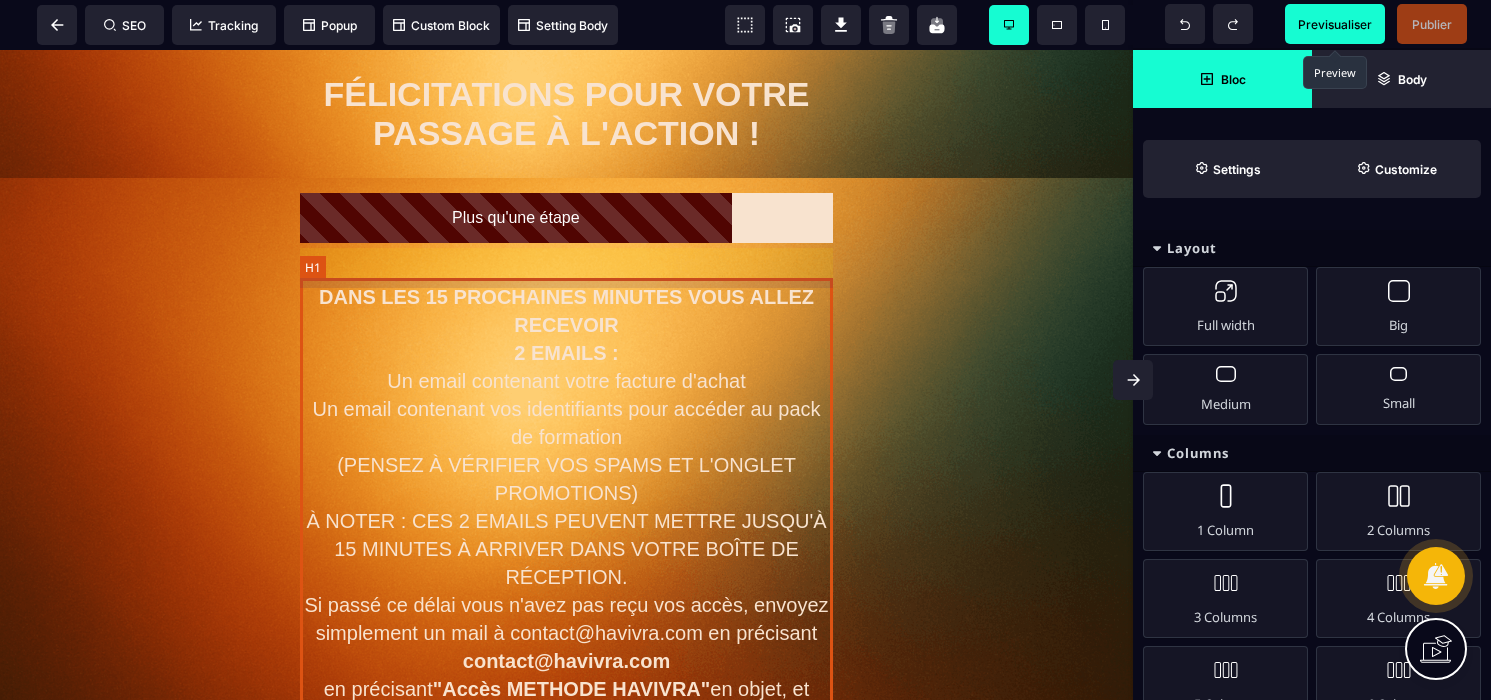 click on "DANS LES 15 PROCHAINES MINUTES VOUS ALLEZ RECEVOIR 2 EMAILS : Un email contenant votre facture d'achat Un email contenant vos identifiants pour accéder au pack de formation
(PENSEZ À VÉRIFIER VOS SPAMS ET L'ONGLET PROMOTIONS) À NOTER : CES 2 EMAILS PEUVENT METTRE JUSQU'À 15 MINUTES À ARRIVER DANS VOTRE BOÎTE DE RÉCEPTION.
Si passé ce délai vous n'avez pas reçu vos accès, envoyez simplement un mail à contact@havivra.com en précisant  "Accès METHODE HAVIVRA"  en objet, et nous vous ferons parvenir vos identifiants dans les plus brefs délais." at bounding box center (566, 521) 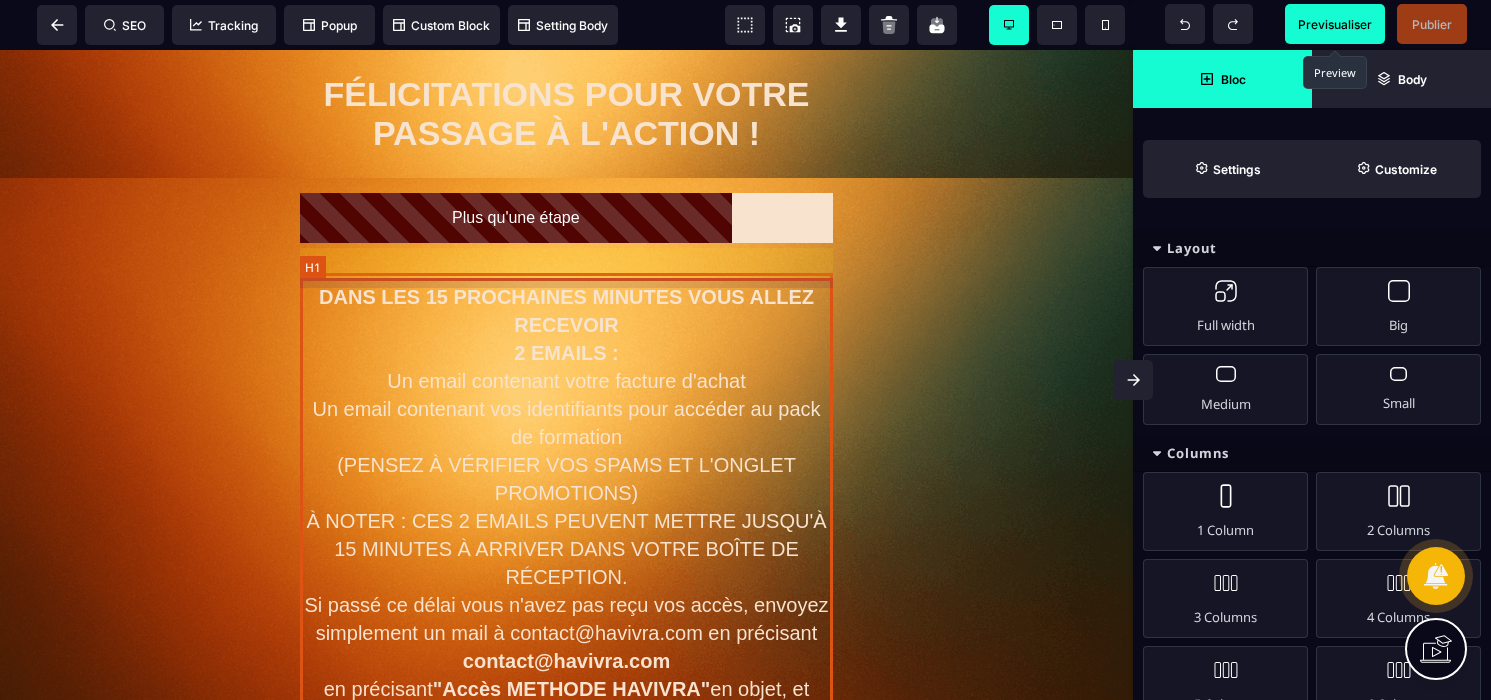 select on "***" 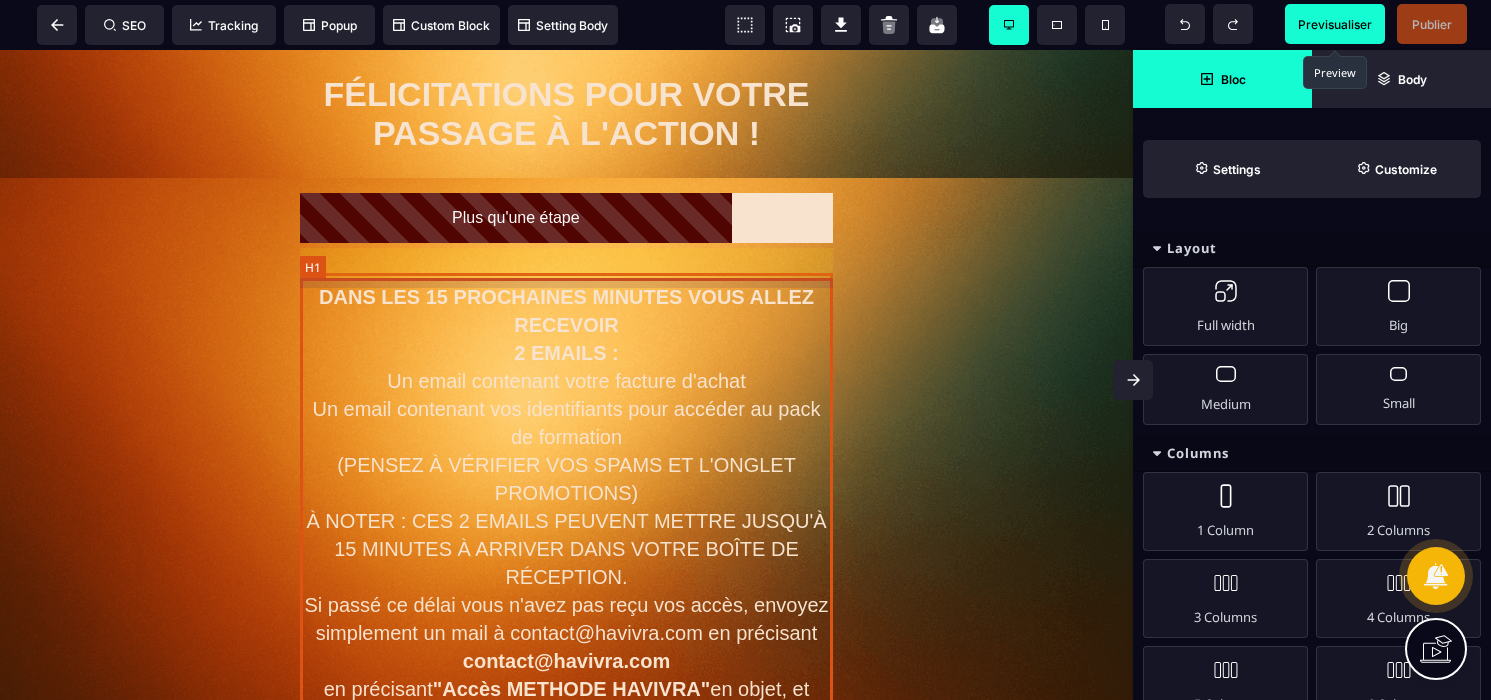 select on "**" 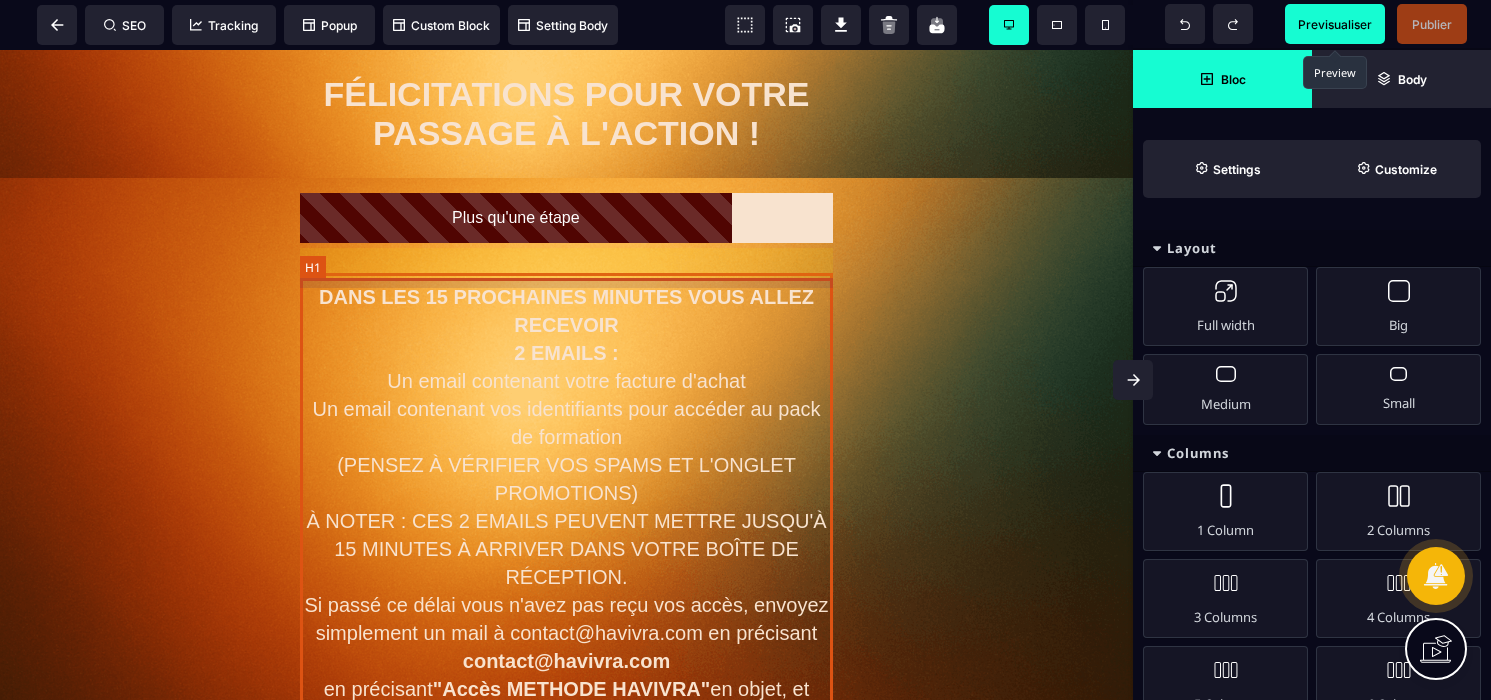 select on "**" 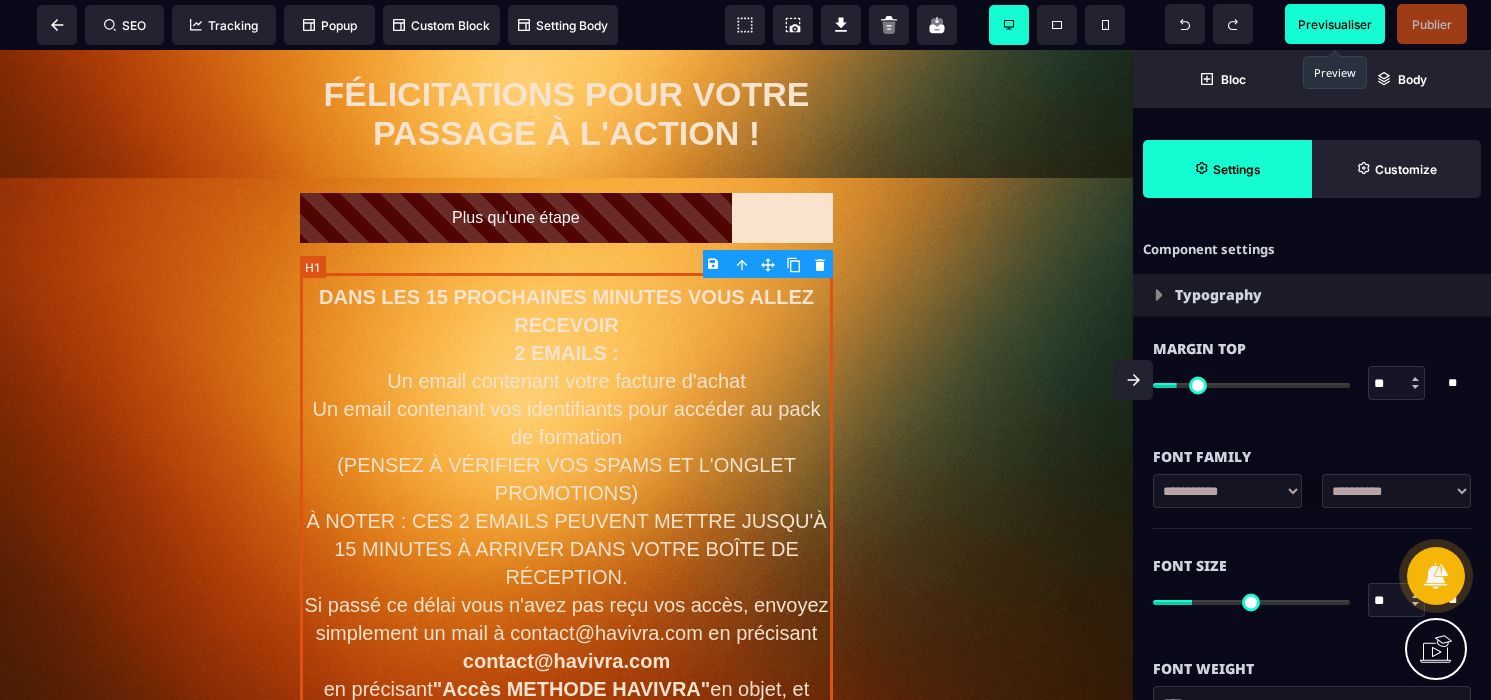 type on "***" 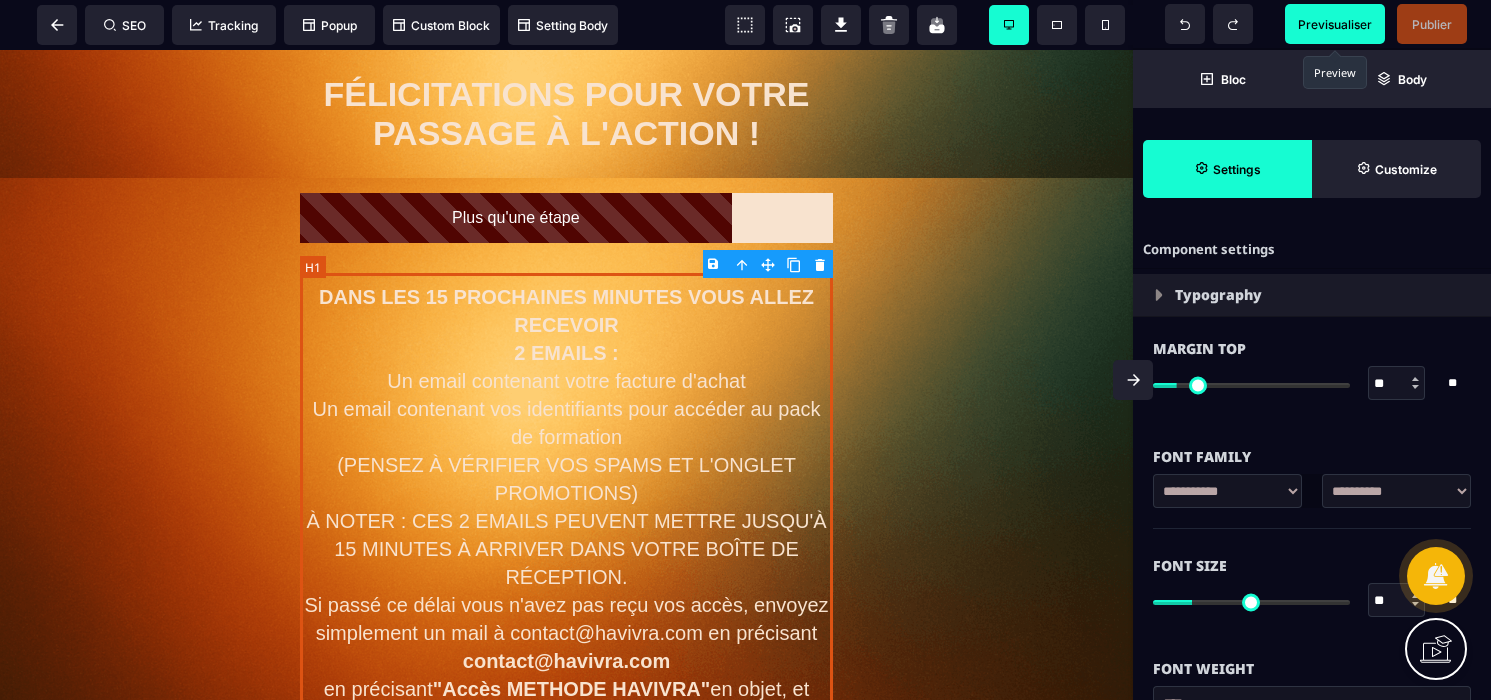 type on "***" 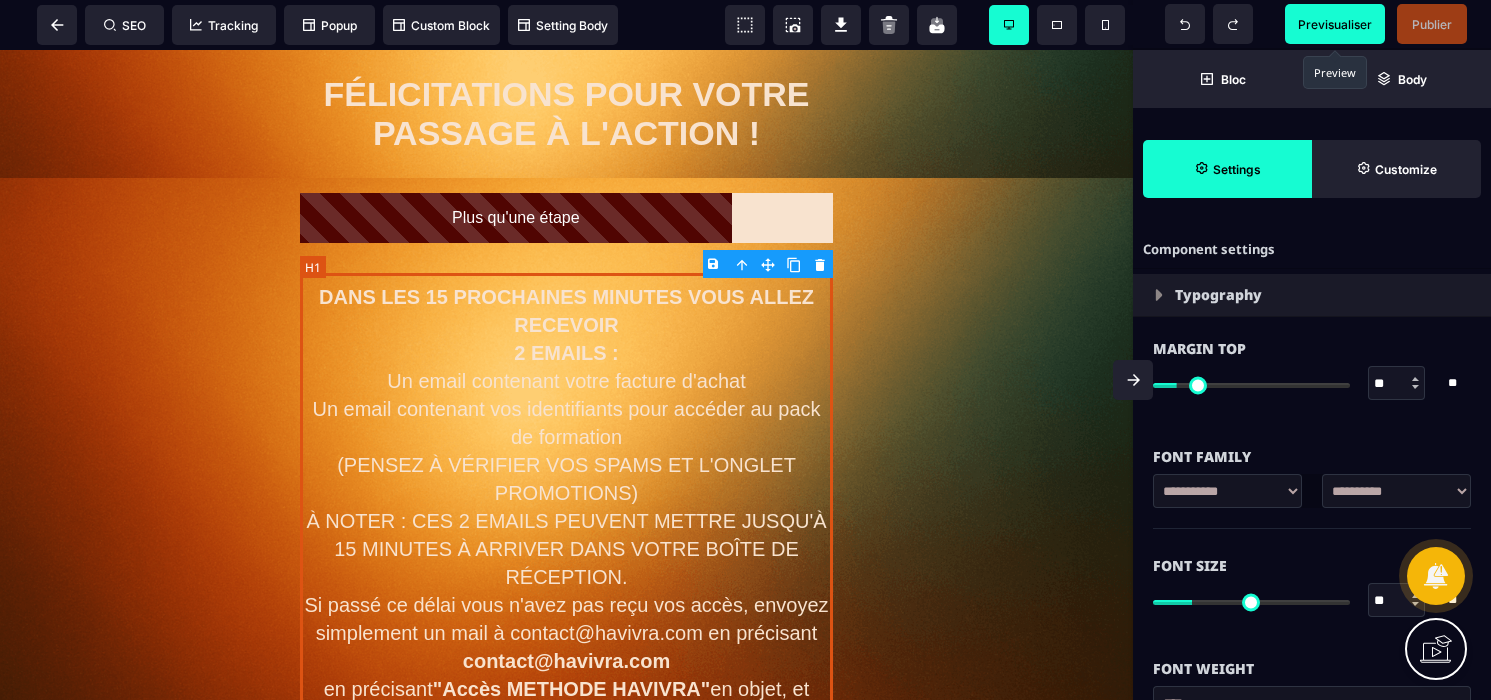 type on "***" 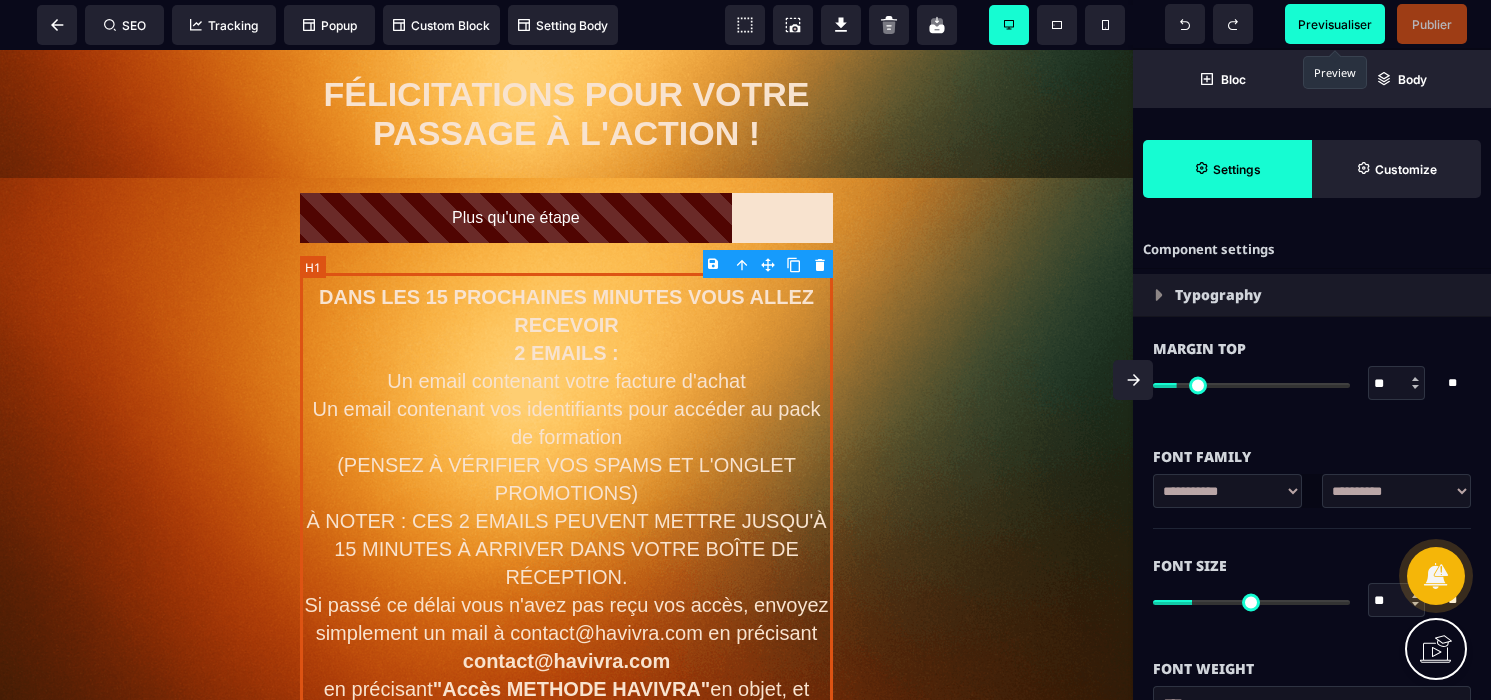 type on "*" 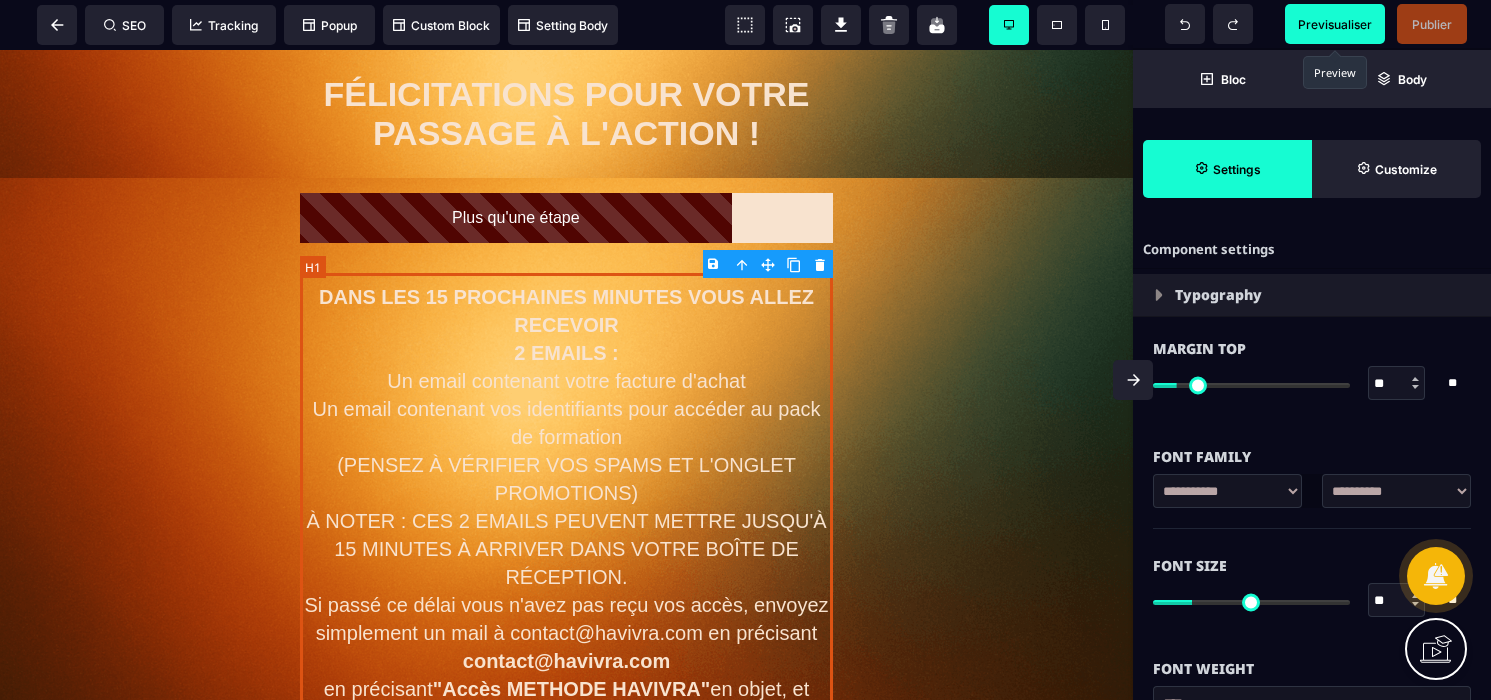 type on "**" 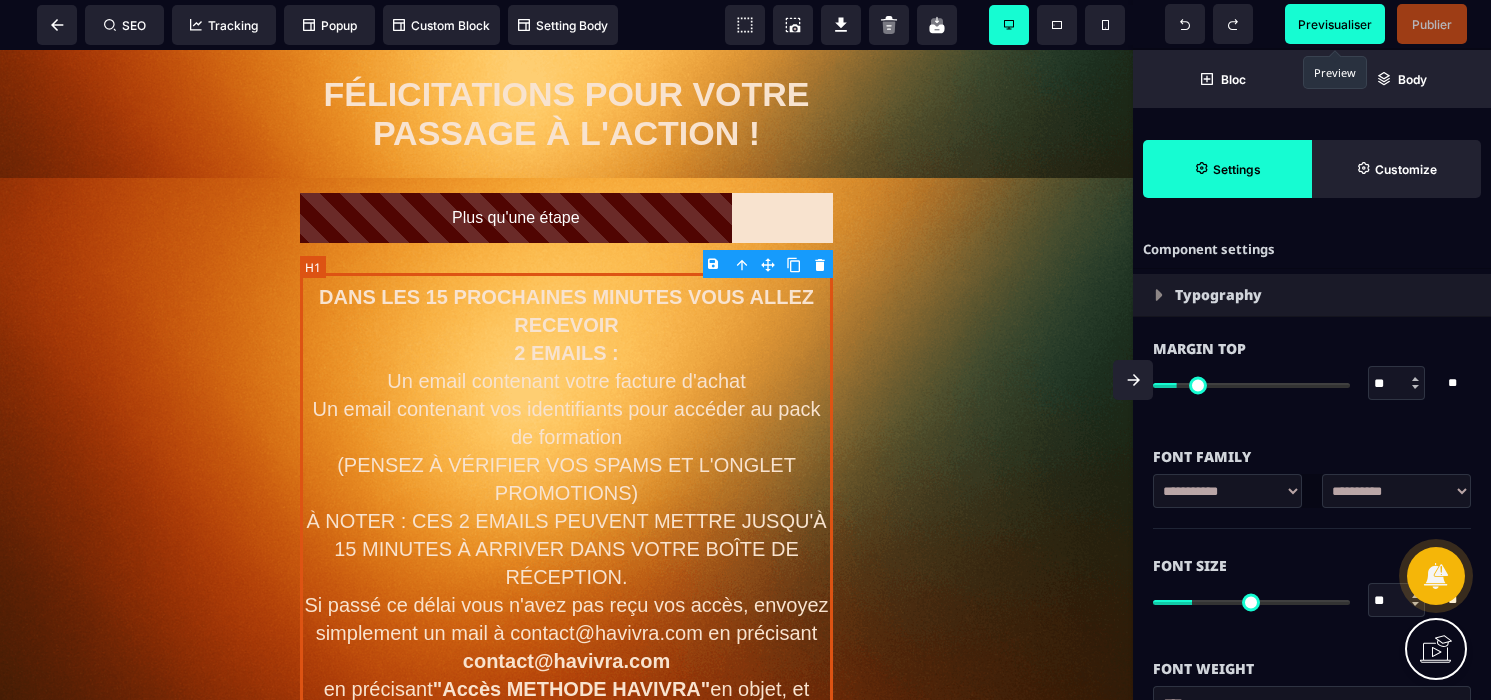 type on "**" 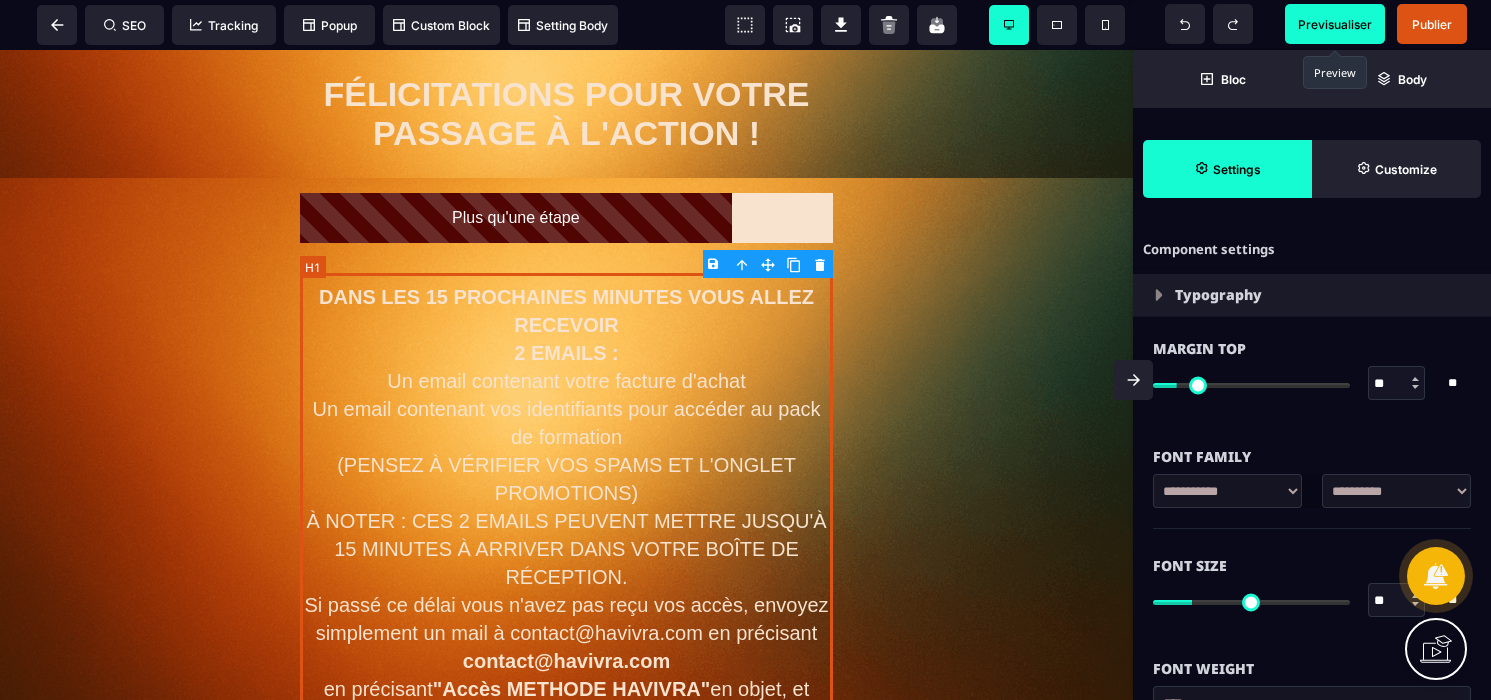click on "DANS LES 15 PROCHAINES MINUTES VOUS ALLEZ RECEVOIR 2 EMAILS : Un email contenant votre facture d'achat Un email contenant vos identifiants pour accéder au pack de formation
(PENSEZ À VÉRIFIER VOS SPAMS ET L'ONGLET PROMOTIONS) À NOTER : CES 2 EMAILS PEUVENT METTRE JUSQU'À 15 MINUTES À ARRIVER DANS VOTRE BOÎTE DE RÉCEPTION.
Si passé ce délai vous n'avez pas reçu vos accès, envoyez simplement un mail à contact@havivra.com en précisant  "Accès METHODE HAVIVRA"  en objet, et nous vous ferons parvenir vos identifiants dans les plus brefs délais." at bounding box center (566, 521) 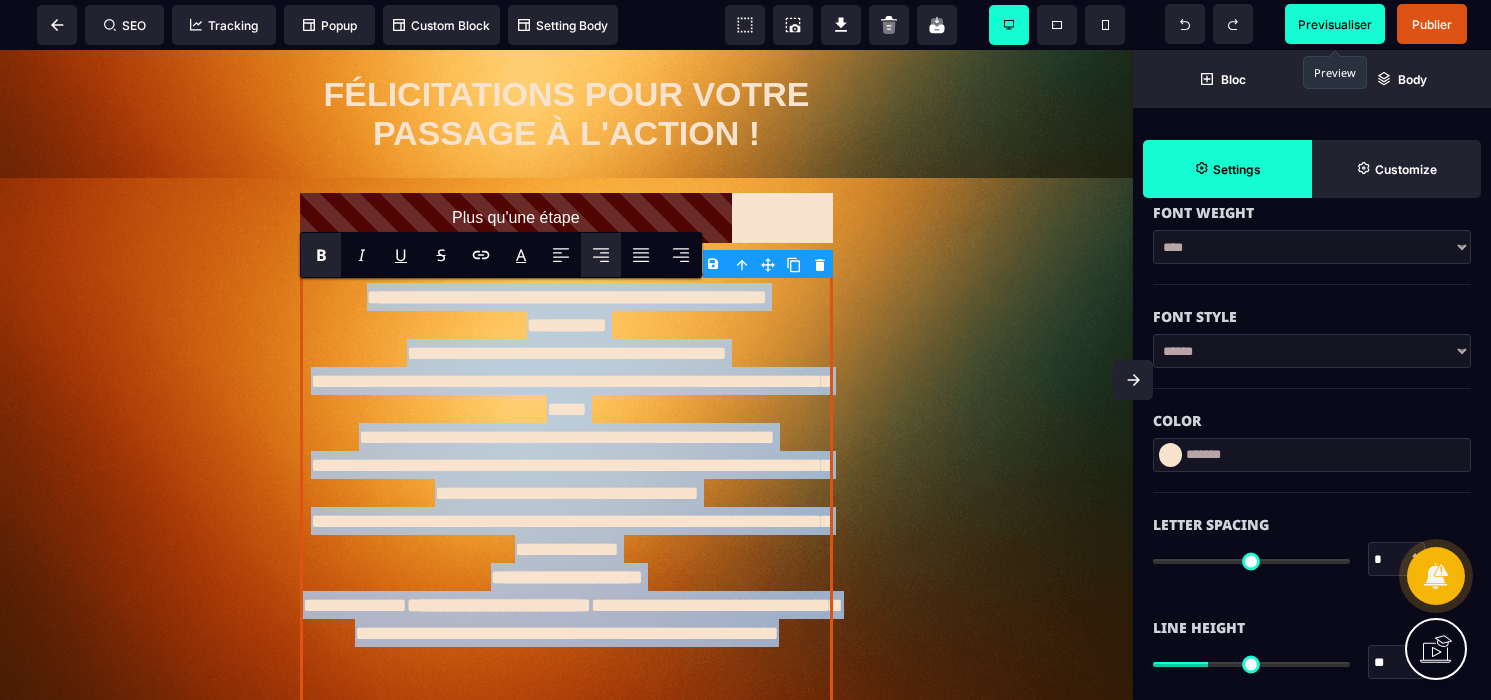 scroll, scrollTop: 464, scrollLeft: 0, axis: vertical 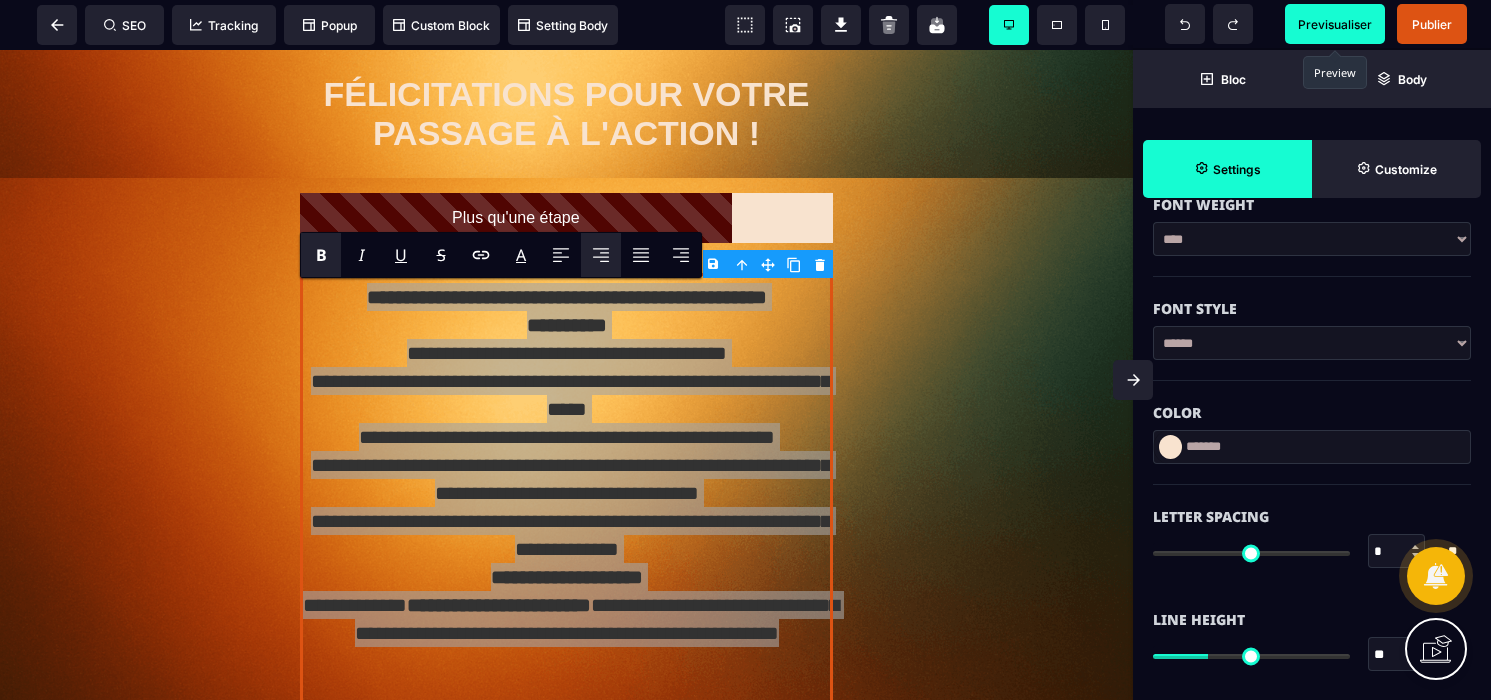 click at bounding box center (1170, 447) 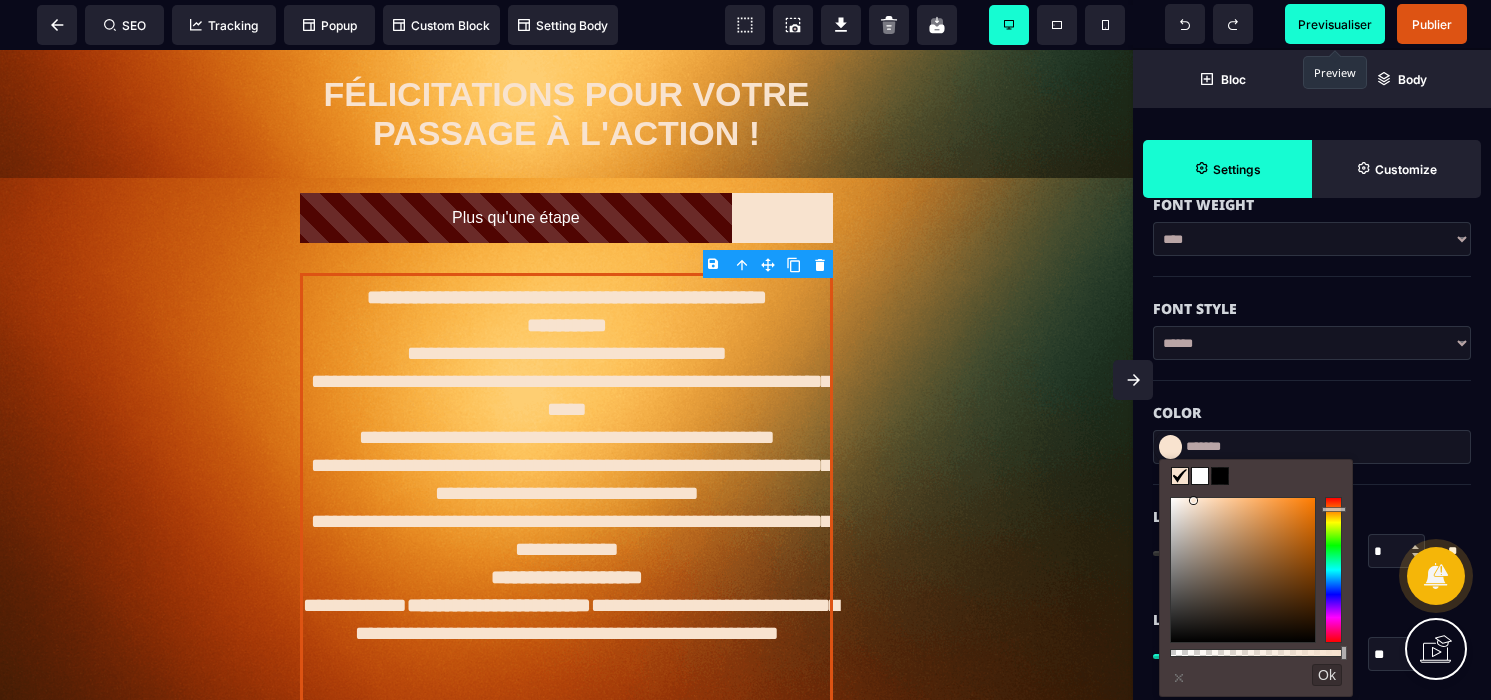 click on "*******" at bounding box center [1312, 447] 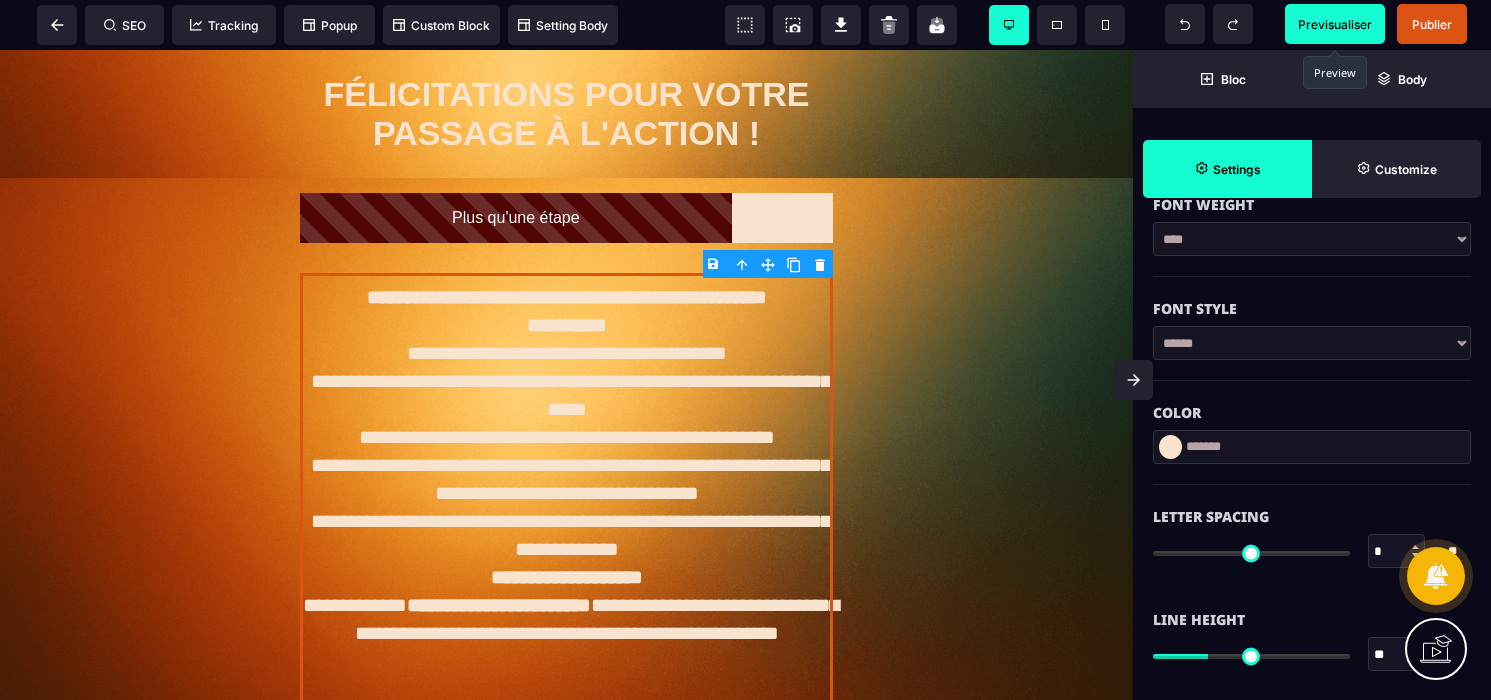 click on "*******" at bounding box center (1312, 447) 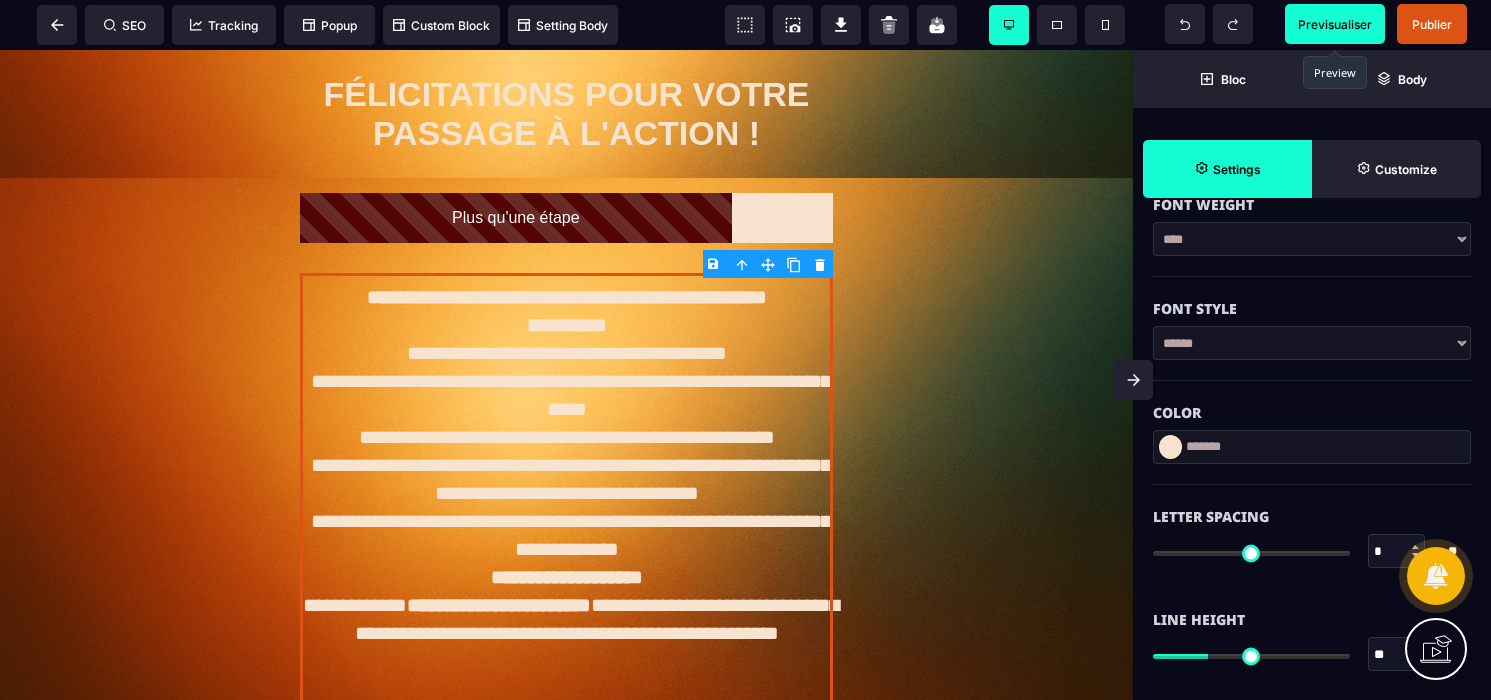type on "*******" 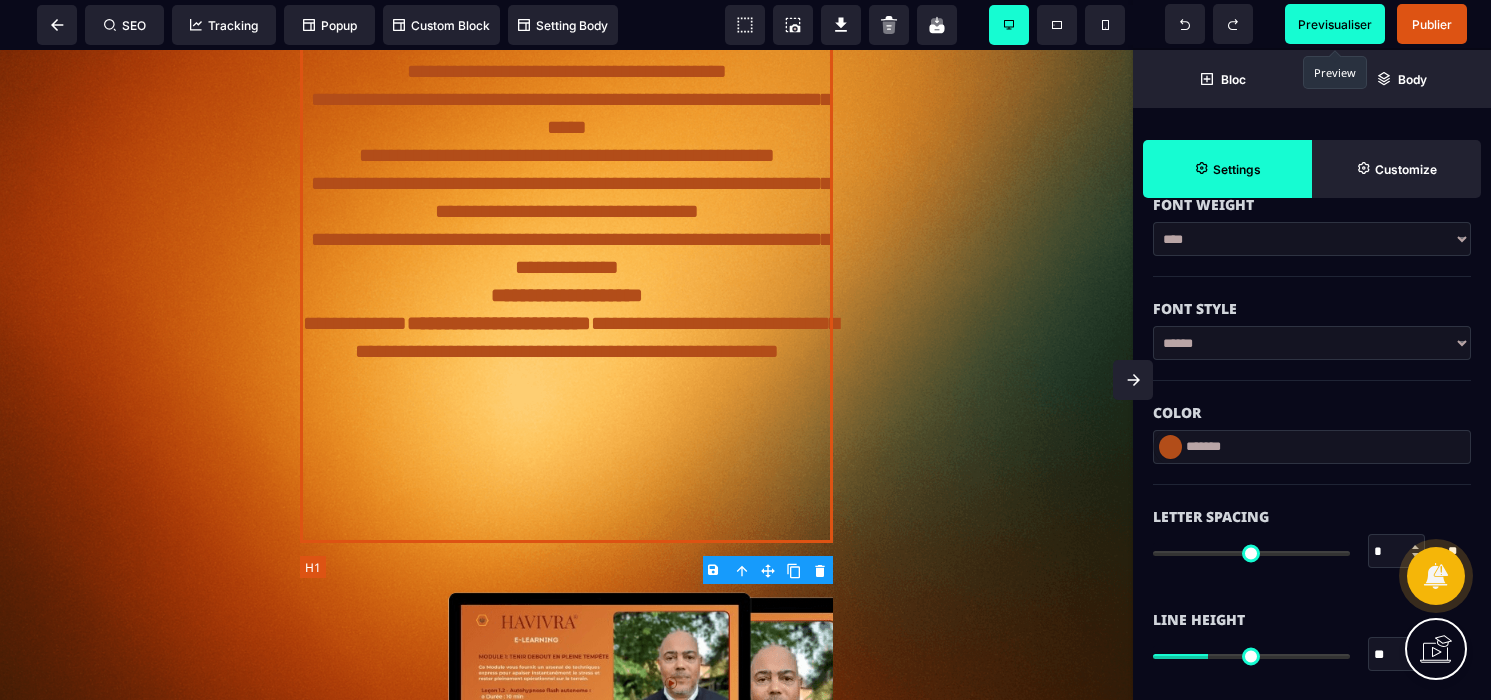 scroll, scrollTop: 288, scrollLeft: 0, axis: vertical 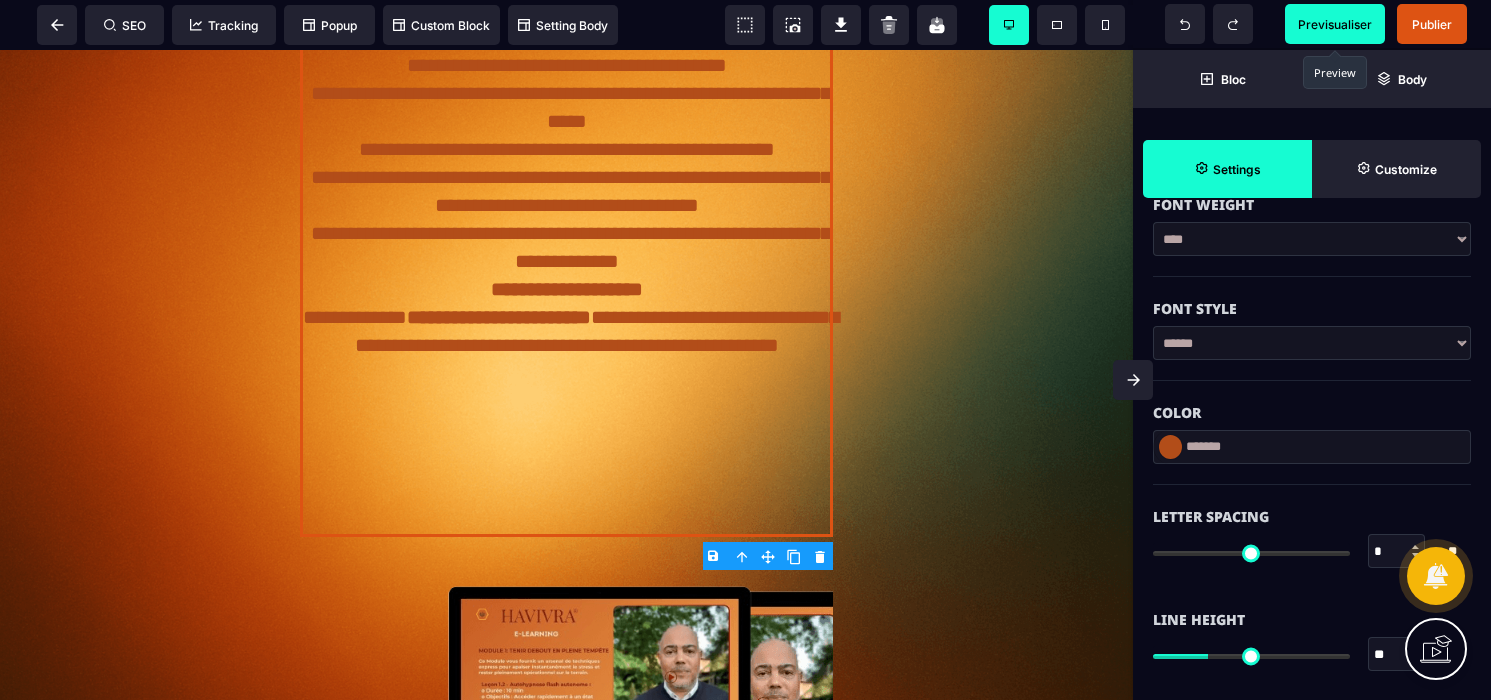 click on "Previsualiser" at bounding box center [1335, 24] 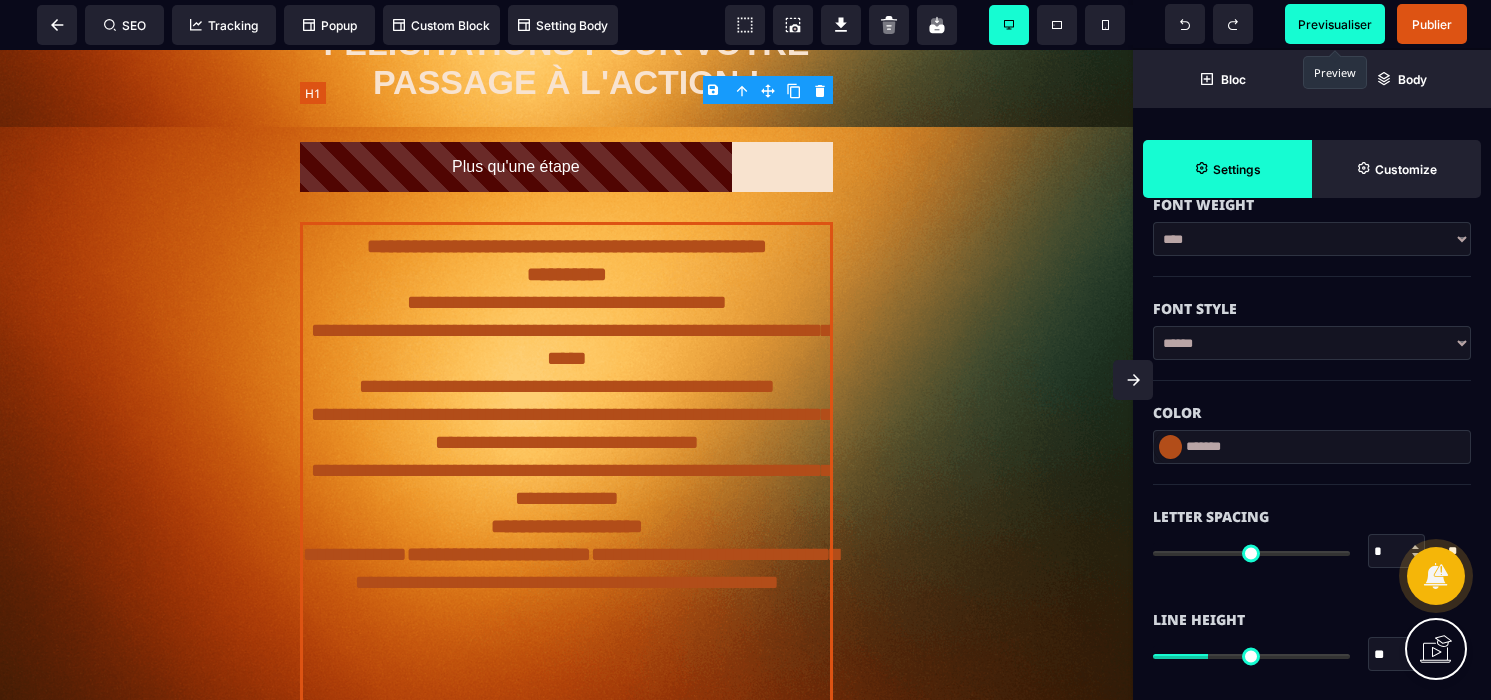 scroll, scrollTop: 0, scrollLeft: 0, axis: both 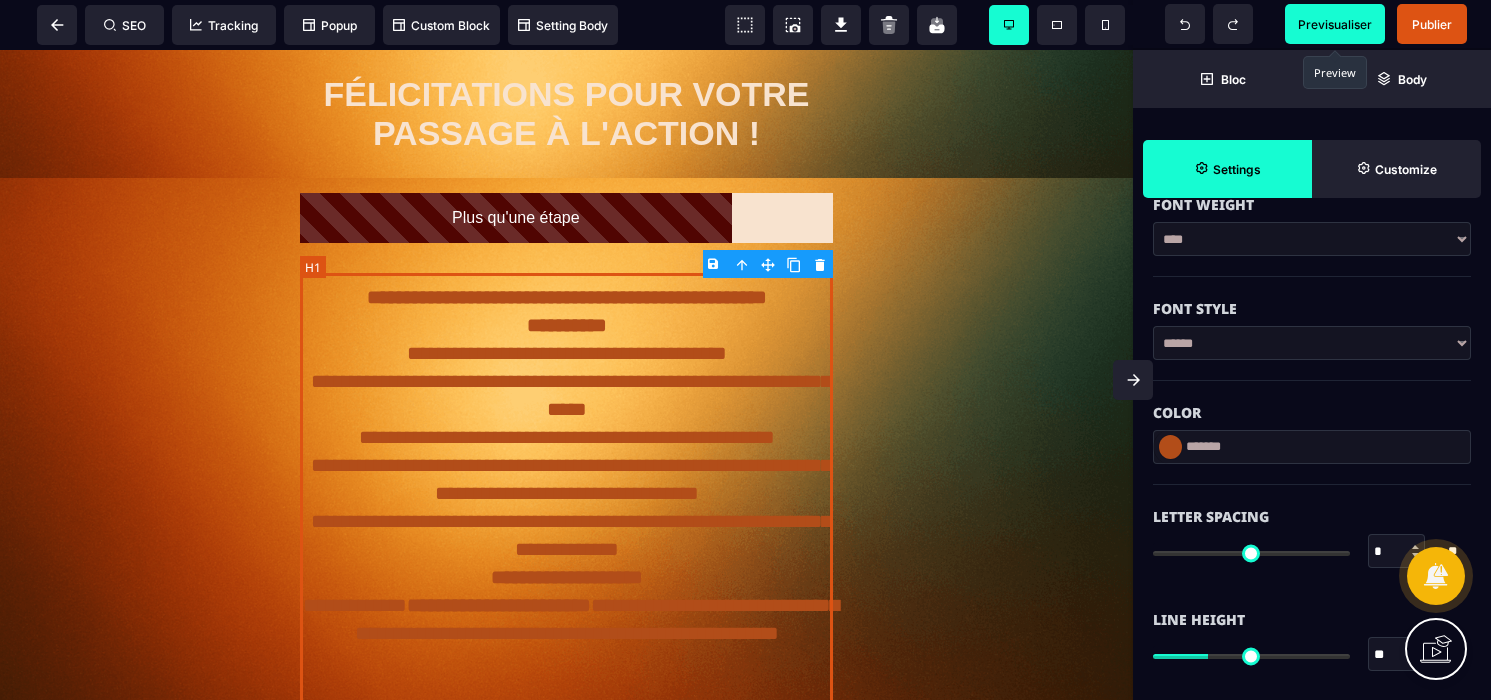 click on "**********" at bounding box center [566, 549] 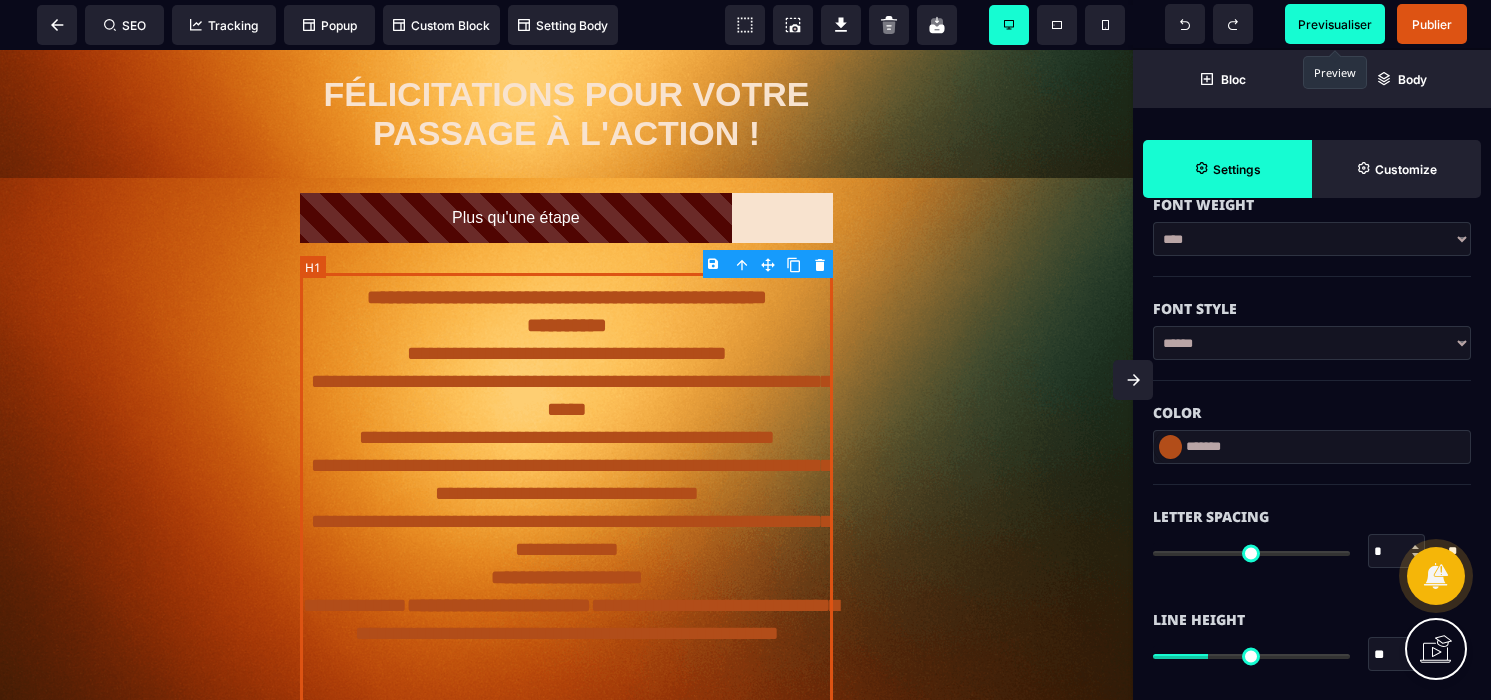 click on "**********" at bounding box center [566, 549] 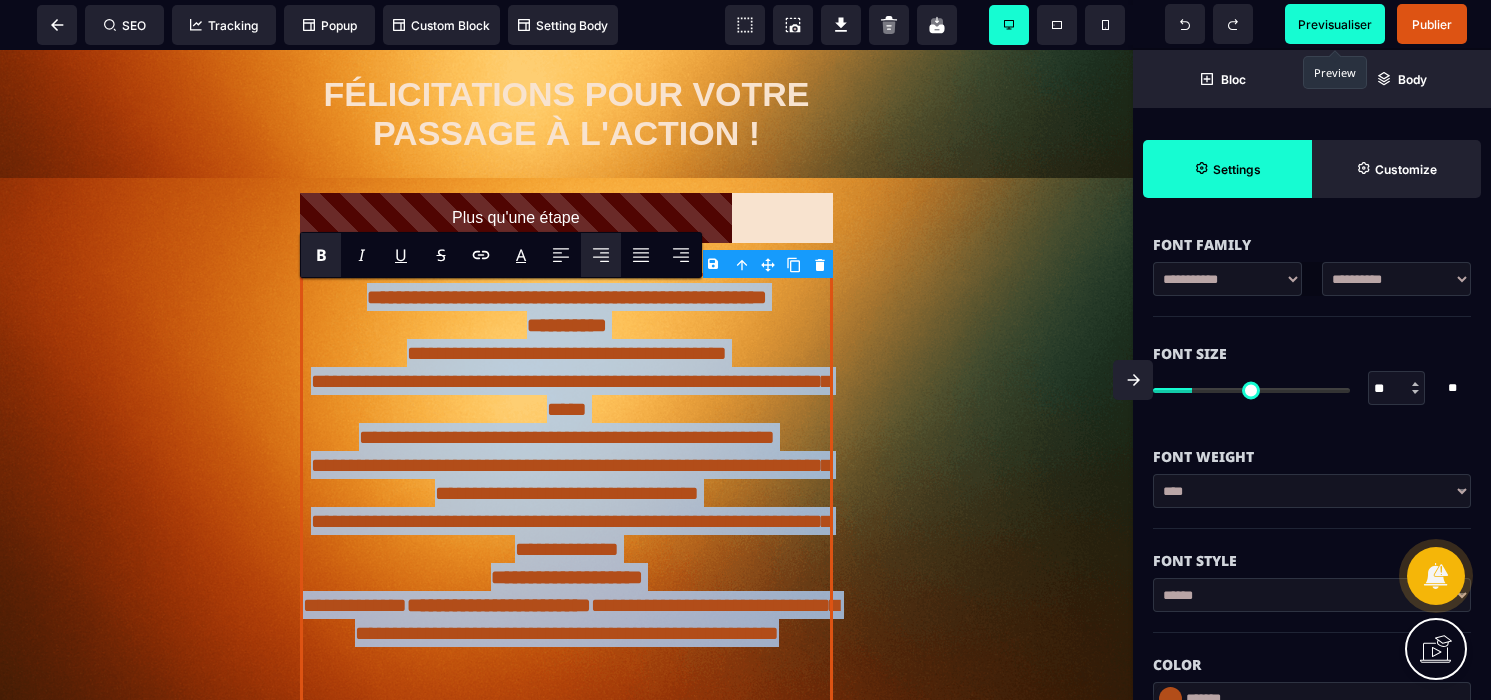 scroll, scrollTop: 207, scrollLeft: 0, axis: vertical 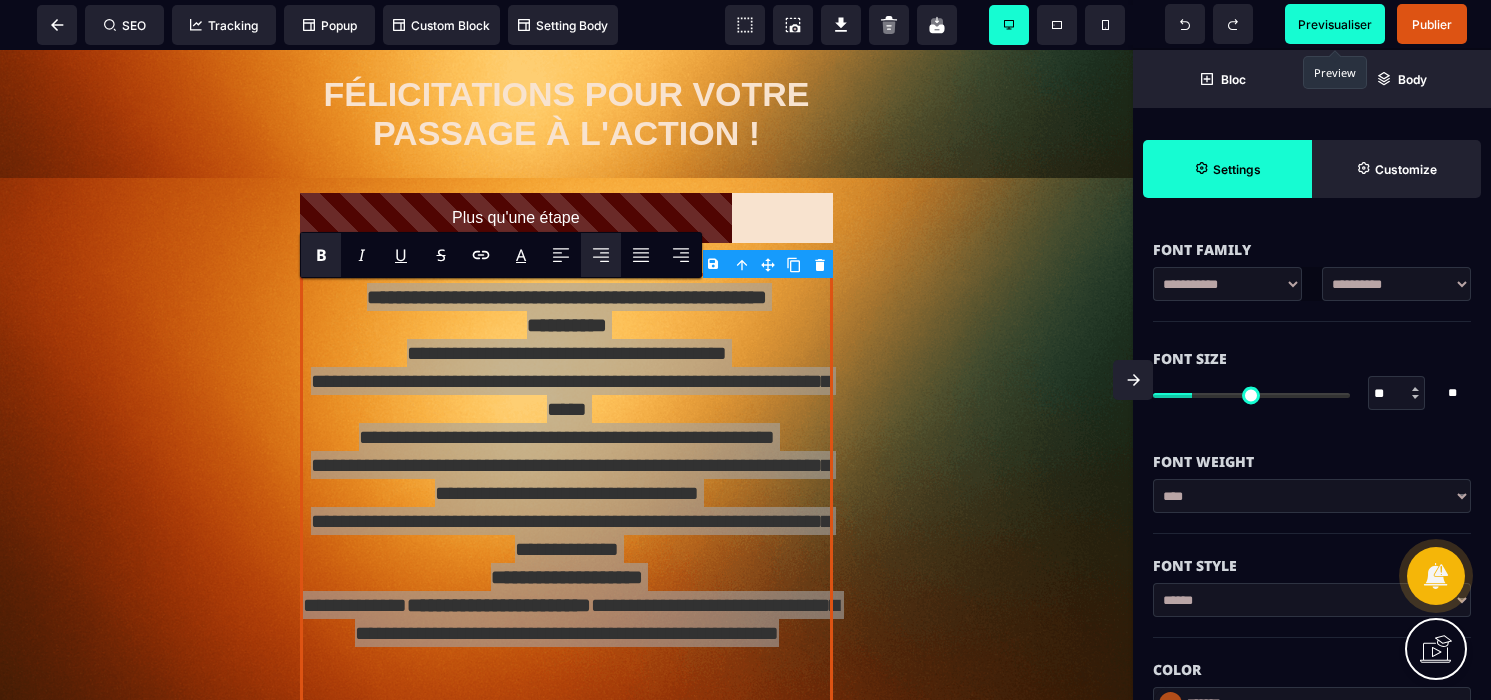 click at bounding box center (1416, 393) 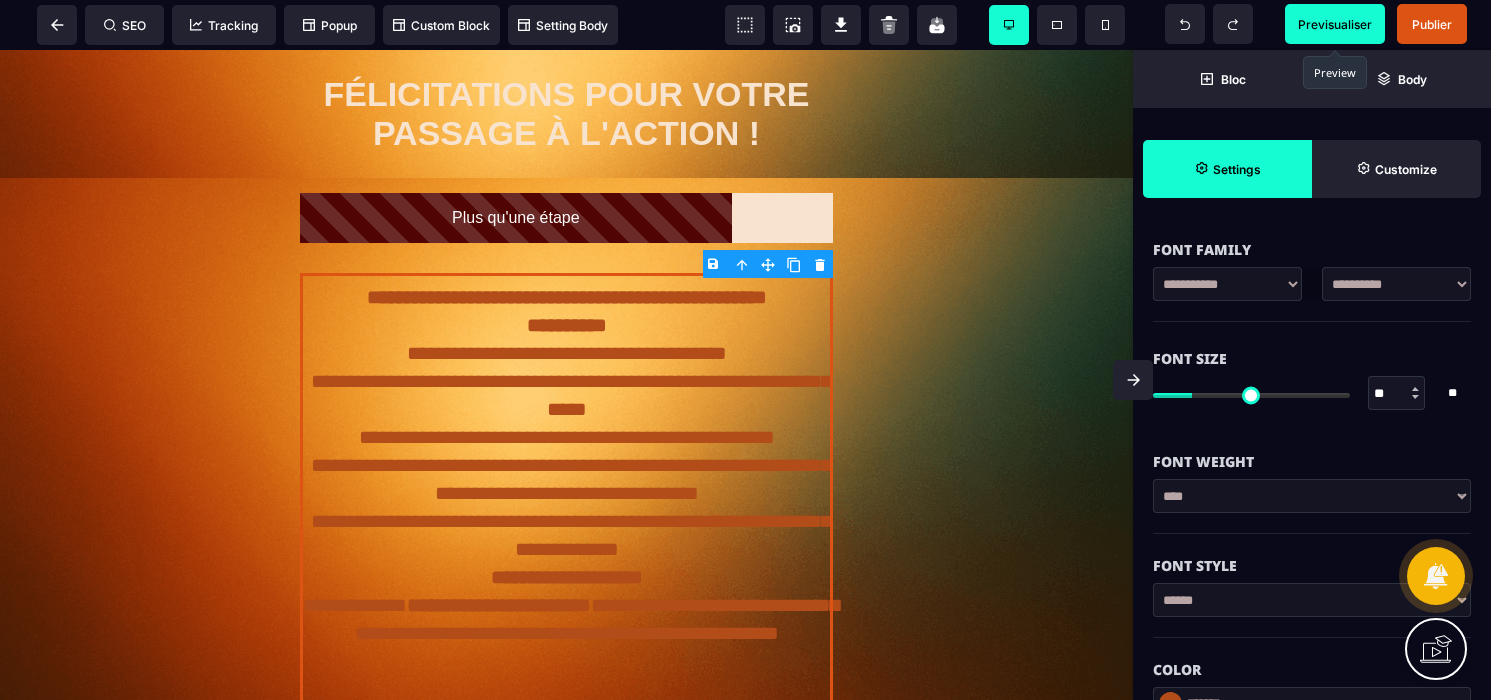 click at bounding box center [1415, 389] 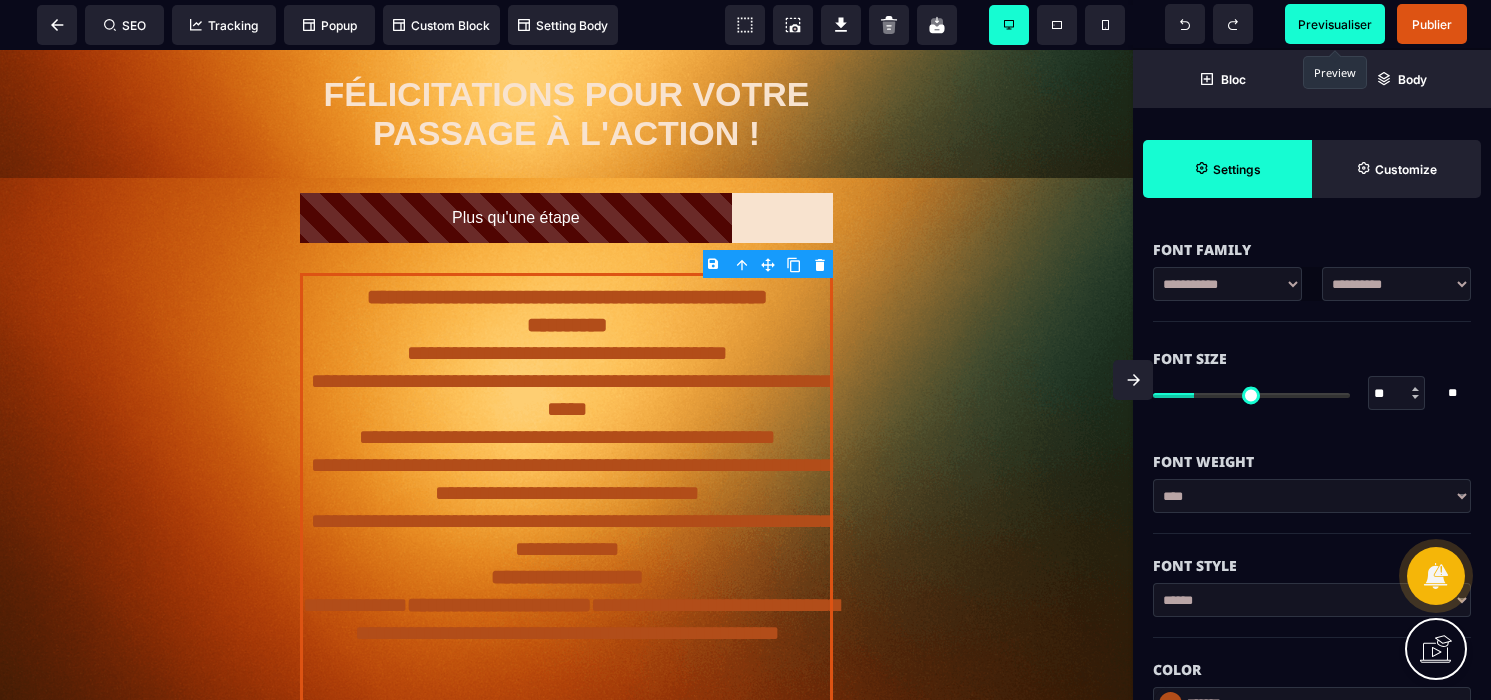 click at bounding box center [1415, 389] 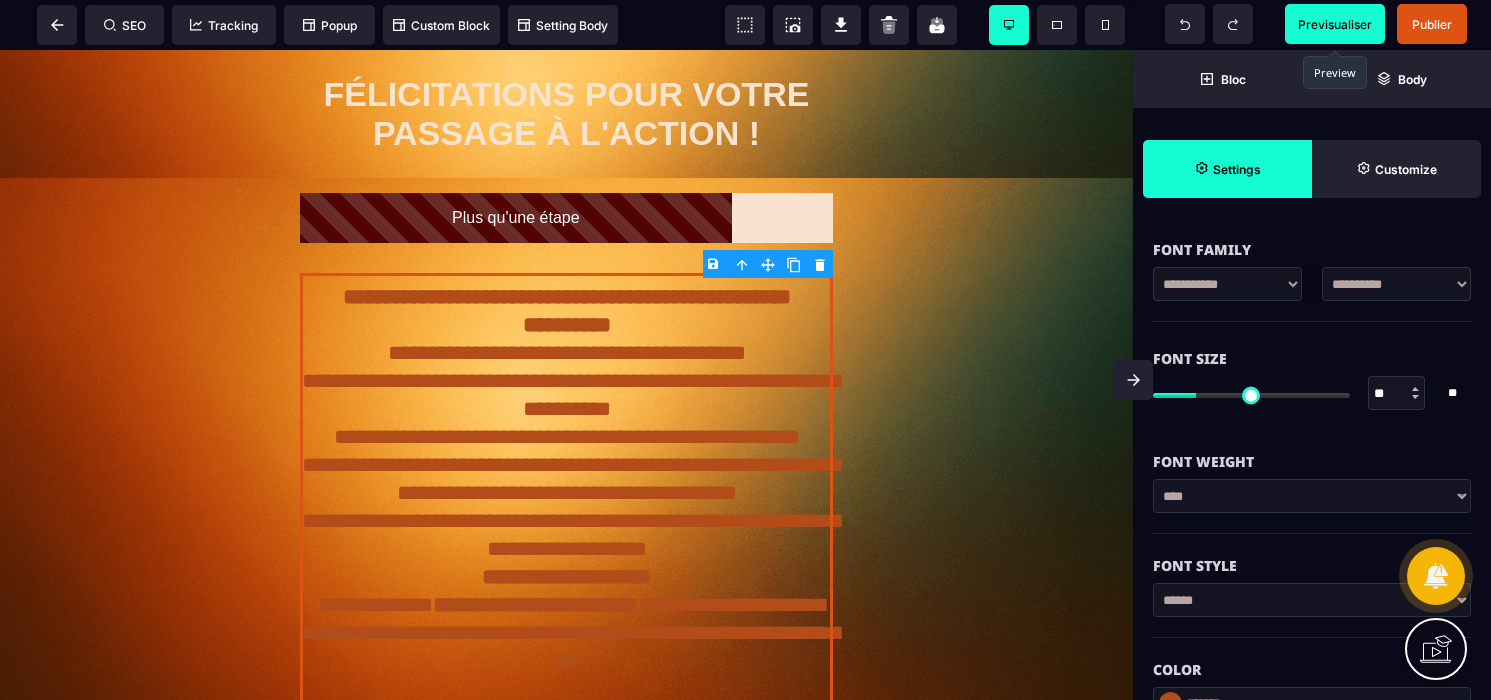click at bounding box center (1415, 389) 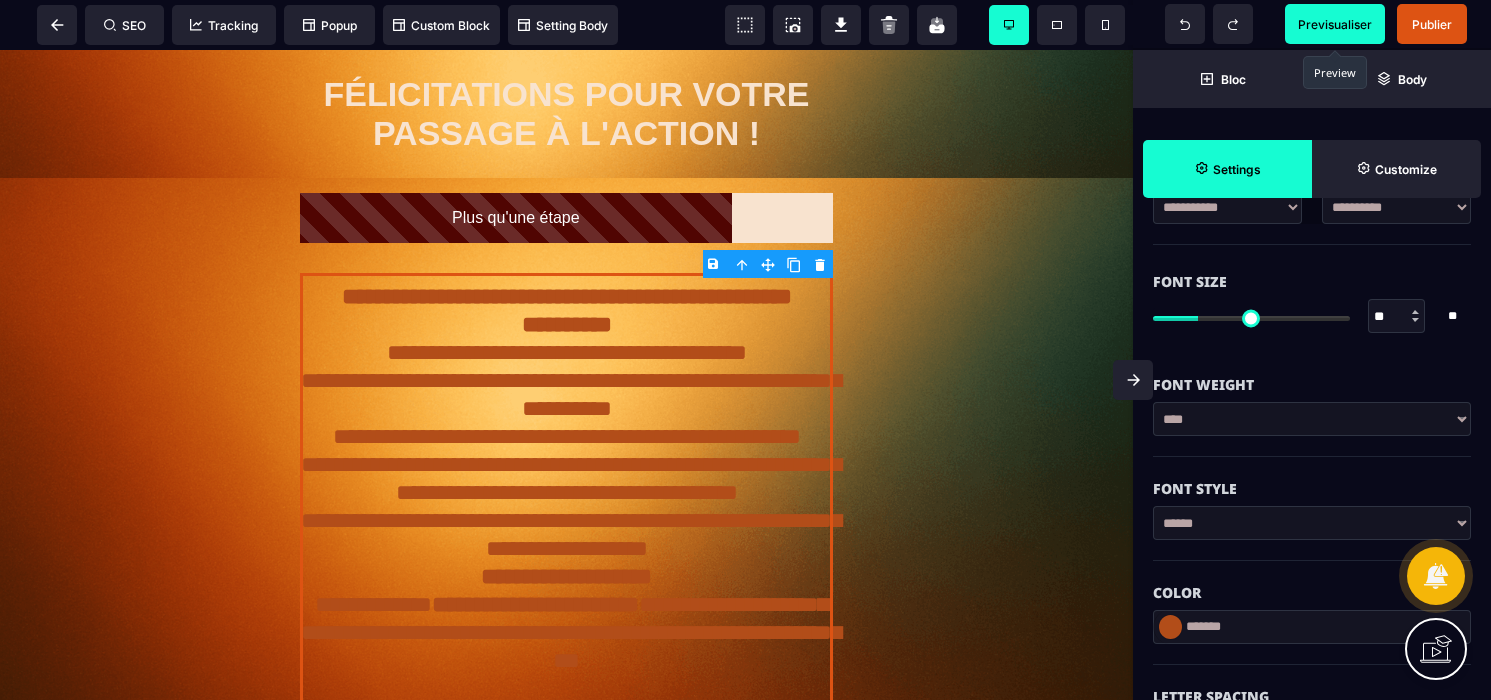 scroll, scrollTop: 285, scrollLeft: 0, axis: vertical 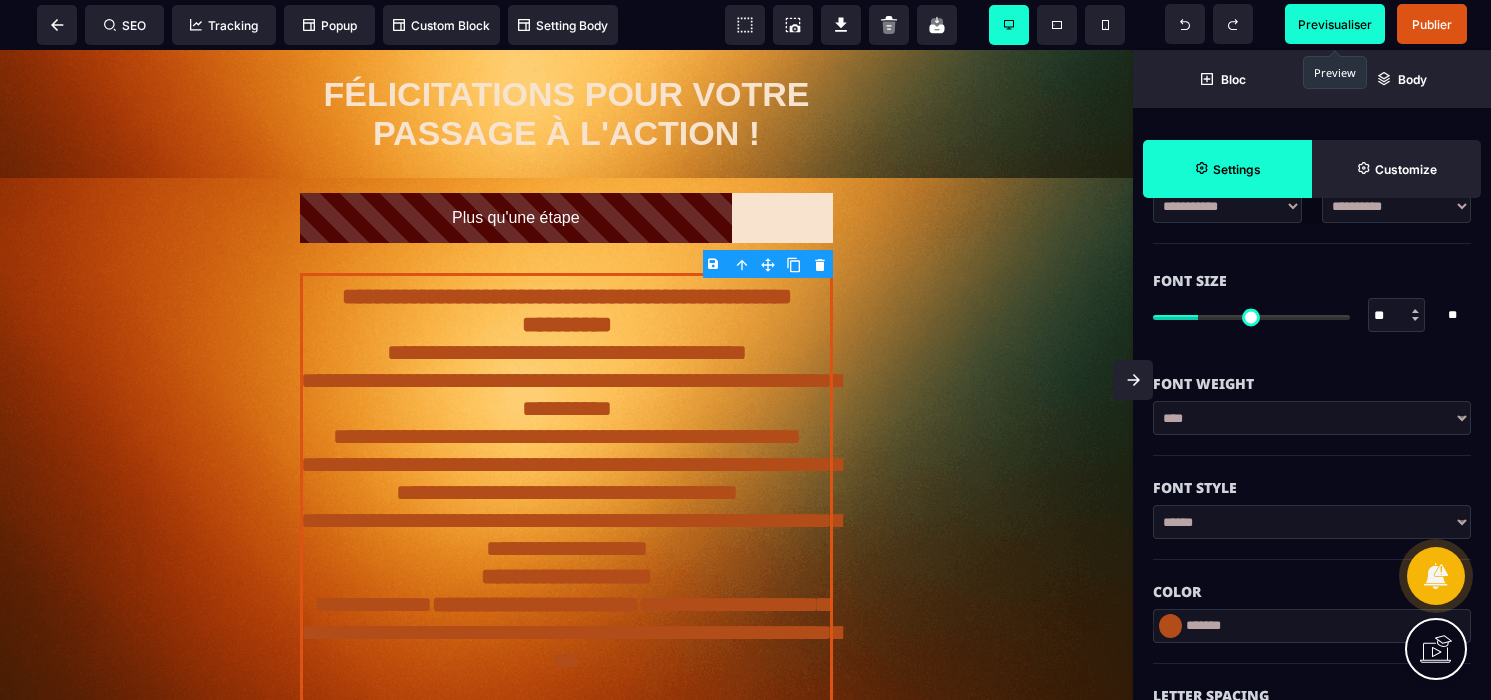 click on "**********" at bounding box center (1312, 418) 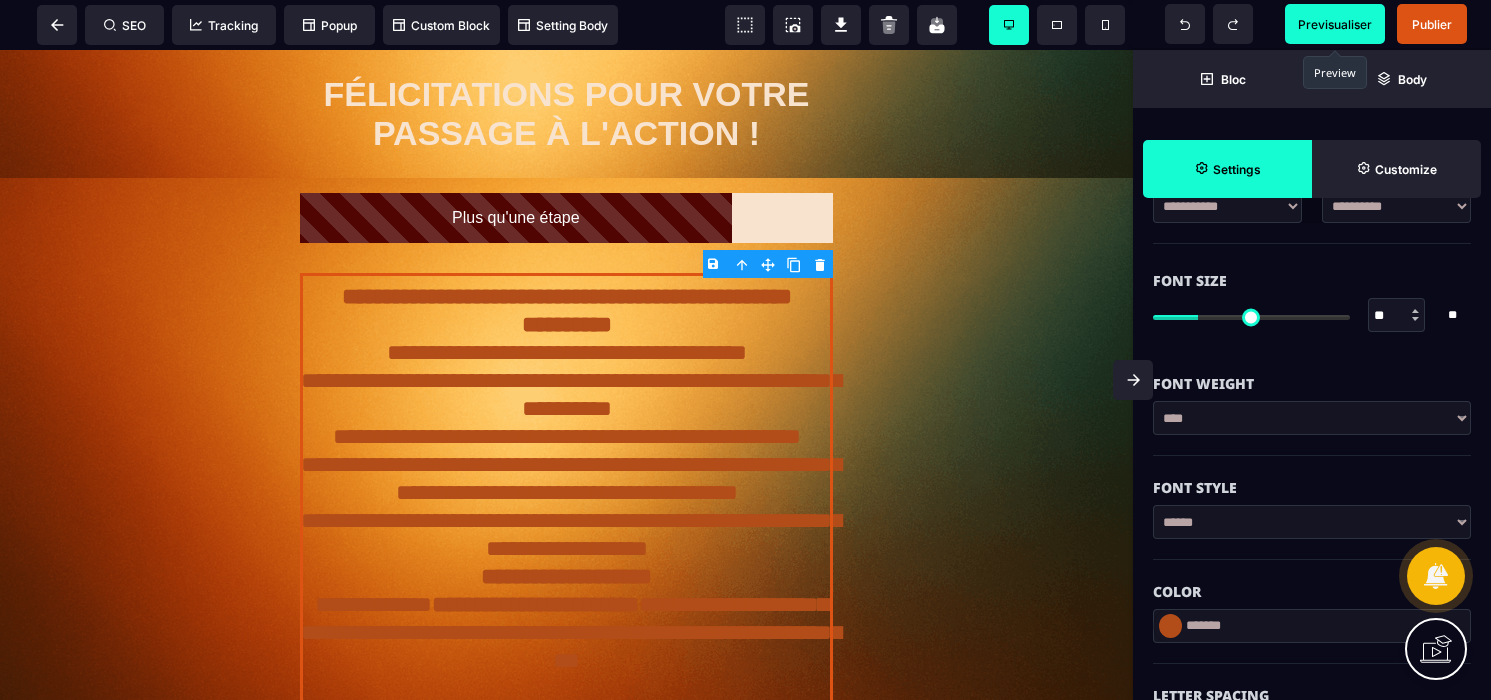 click on "**********" at bounding box center [1312, 418] 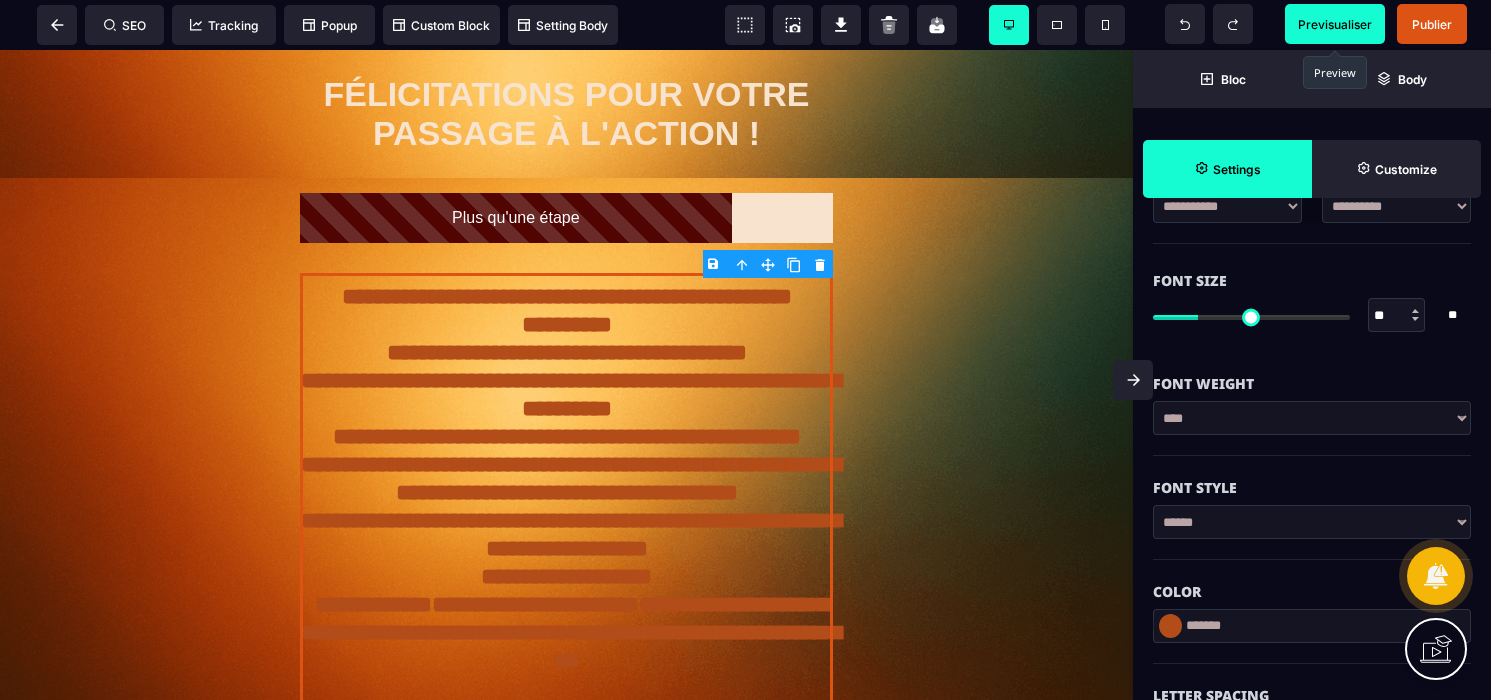 click on "**********" at bounding box center [1312, 418] 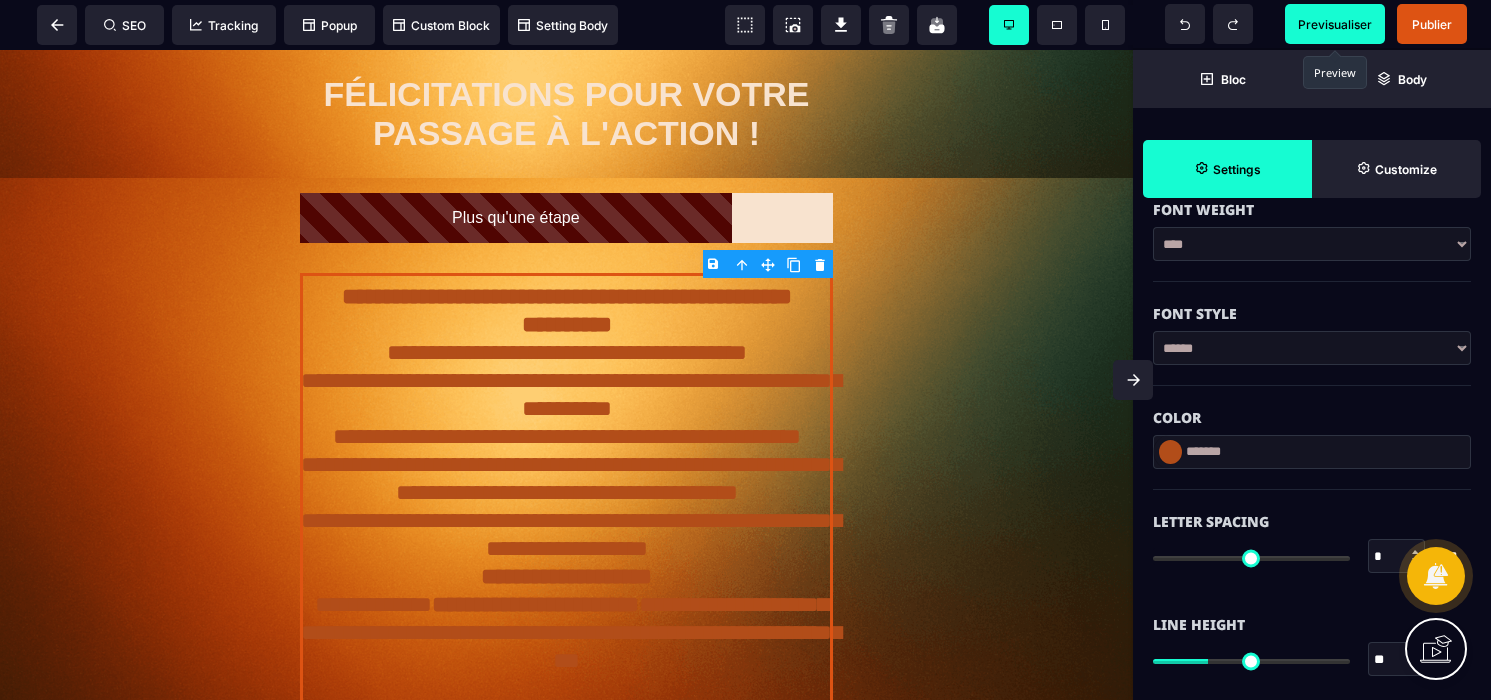 scroll, scrollTop: 481, scrollLeft: 0, axis: vertical 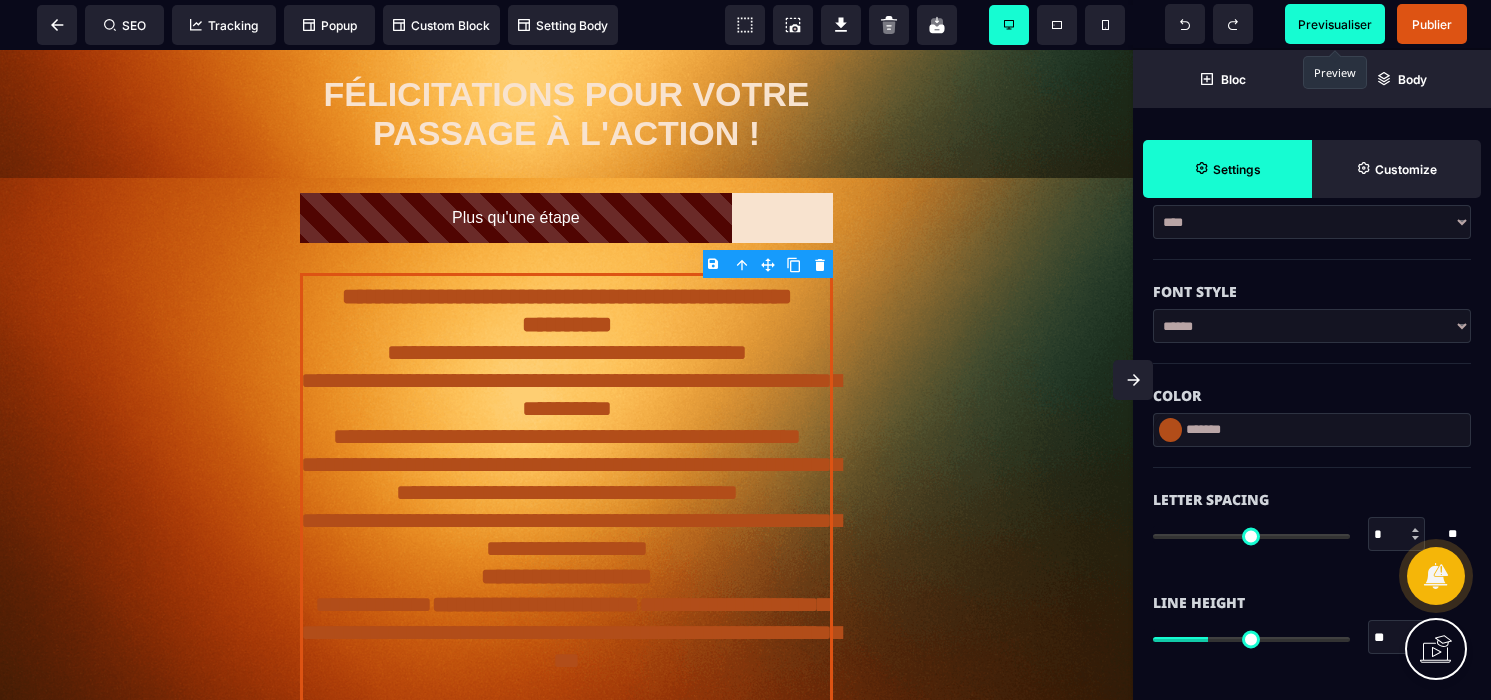 drag, startPoint x: 1247, startPoint y: 429, endPoint x: 1196, endPoint y: 433, distance: 51.156624 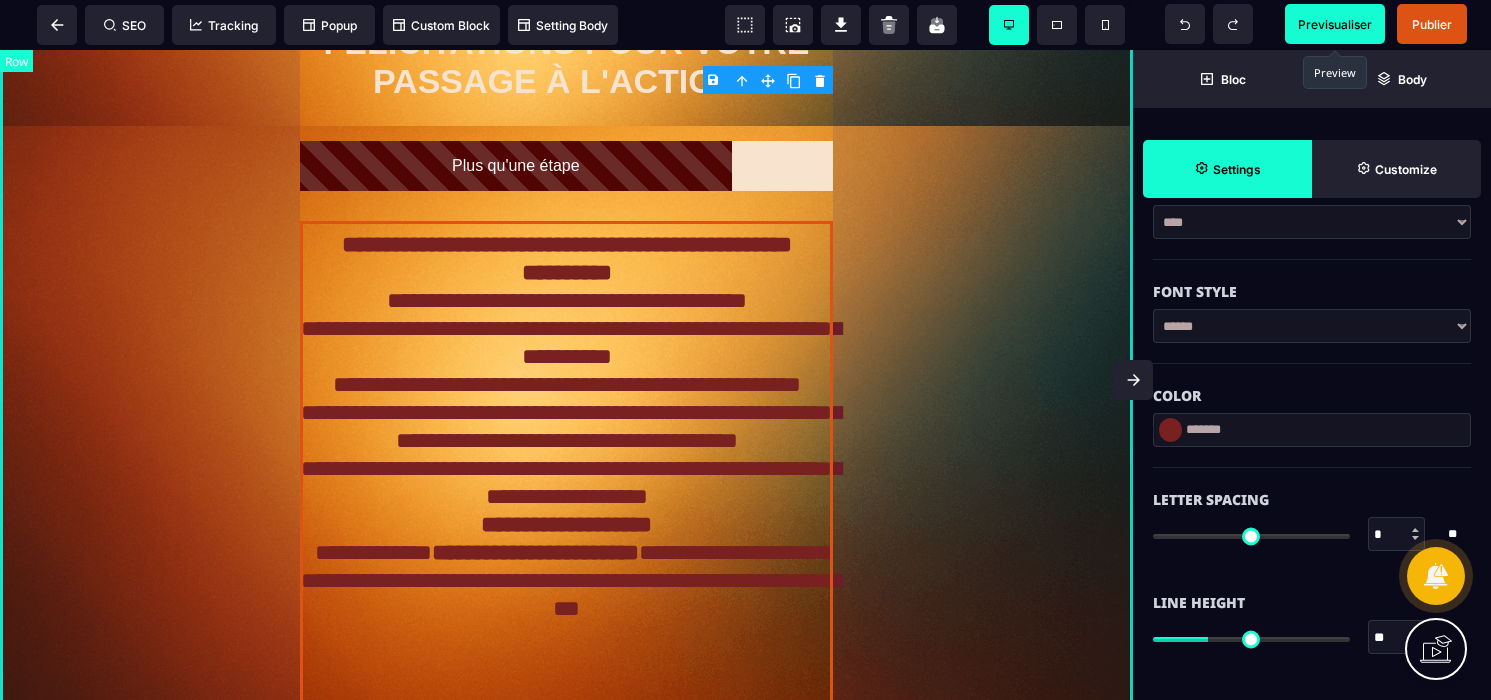 scroll, scrollTop: 0, scrollLeft: 0, axis: both 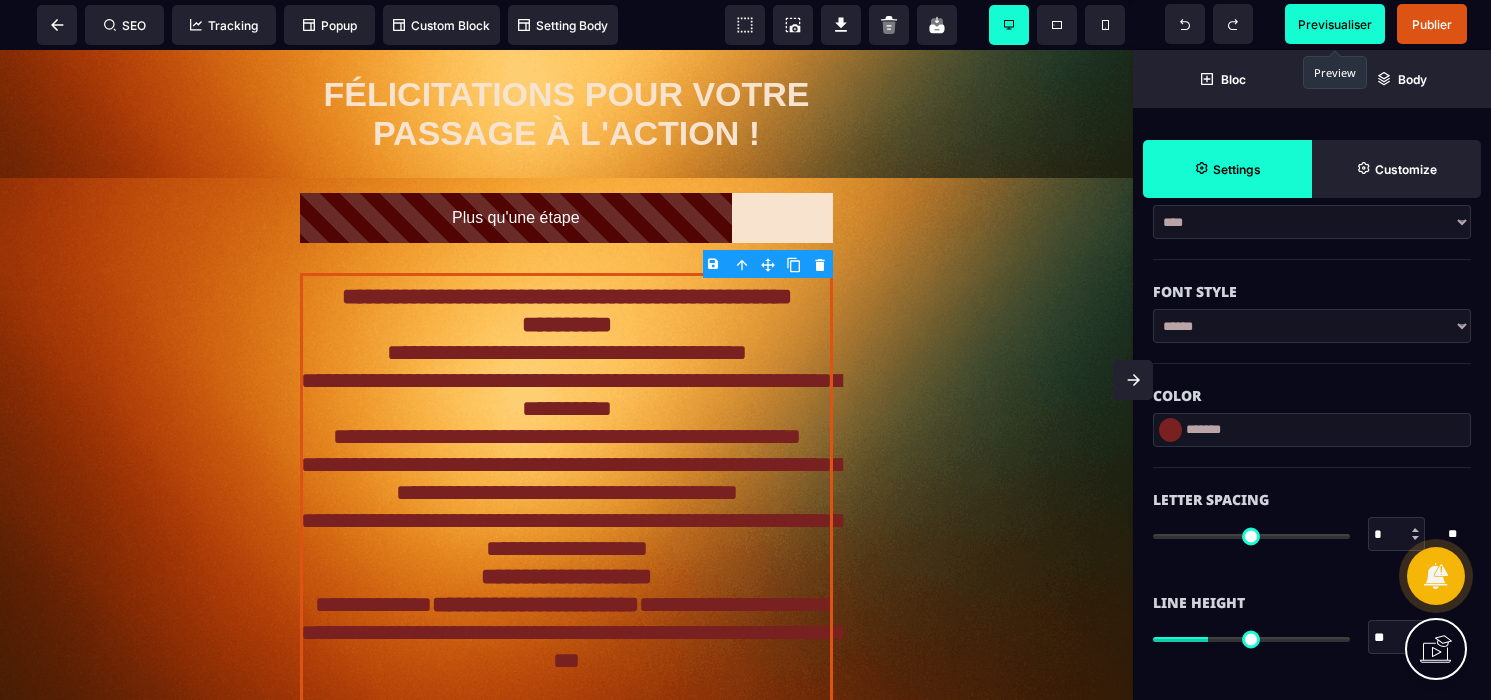 click on "Previsualiser" at bounding box center (1335, 24) 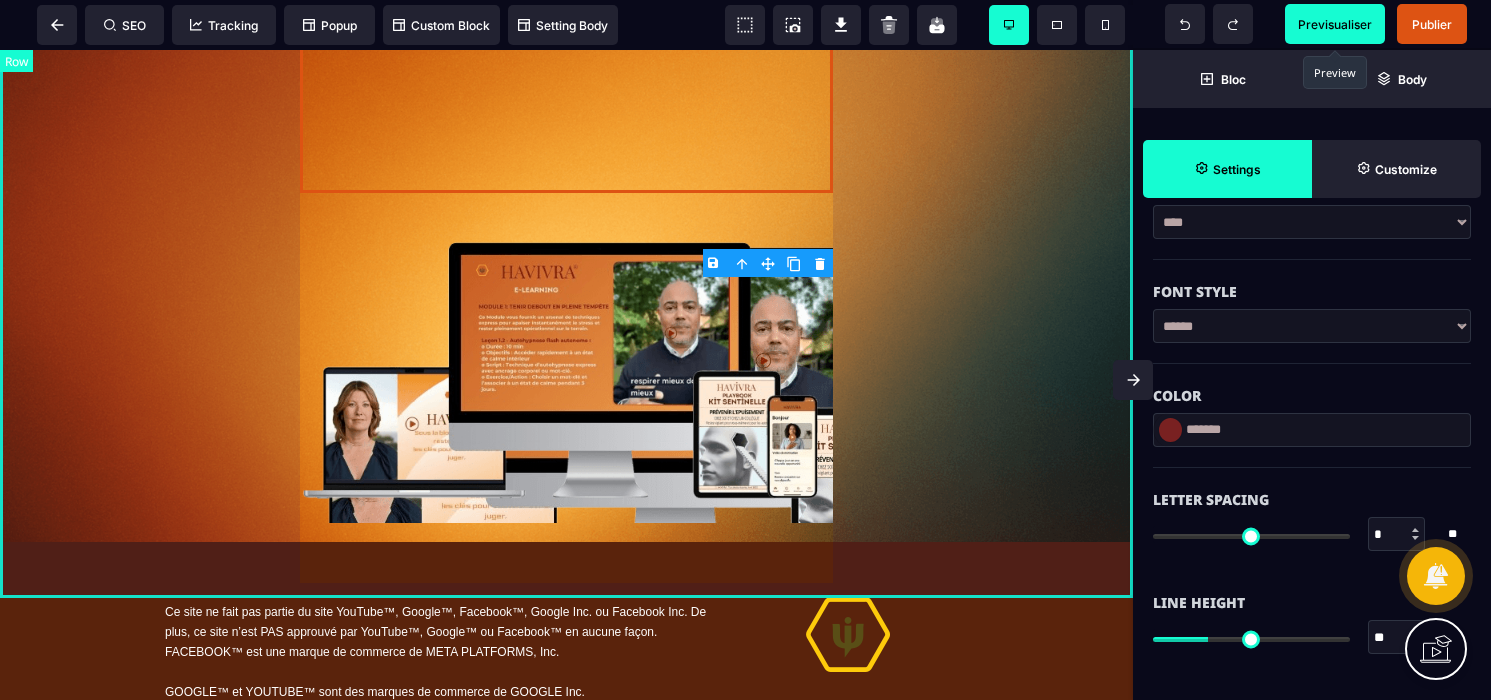 scroll, scrollTop: 659, scrollLeft: 0, axis: vertical 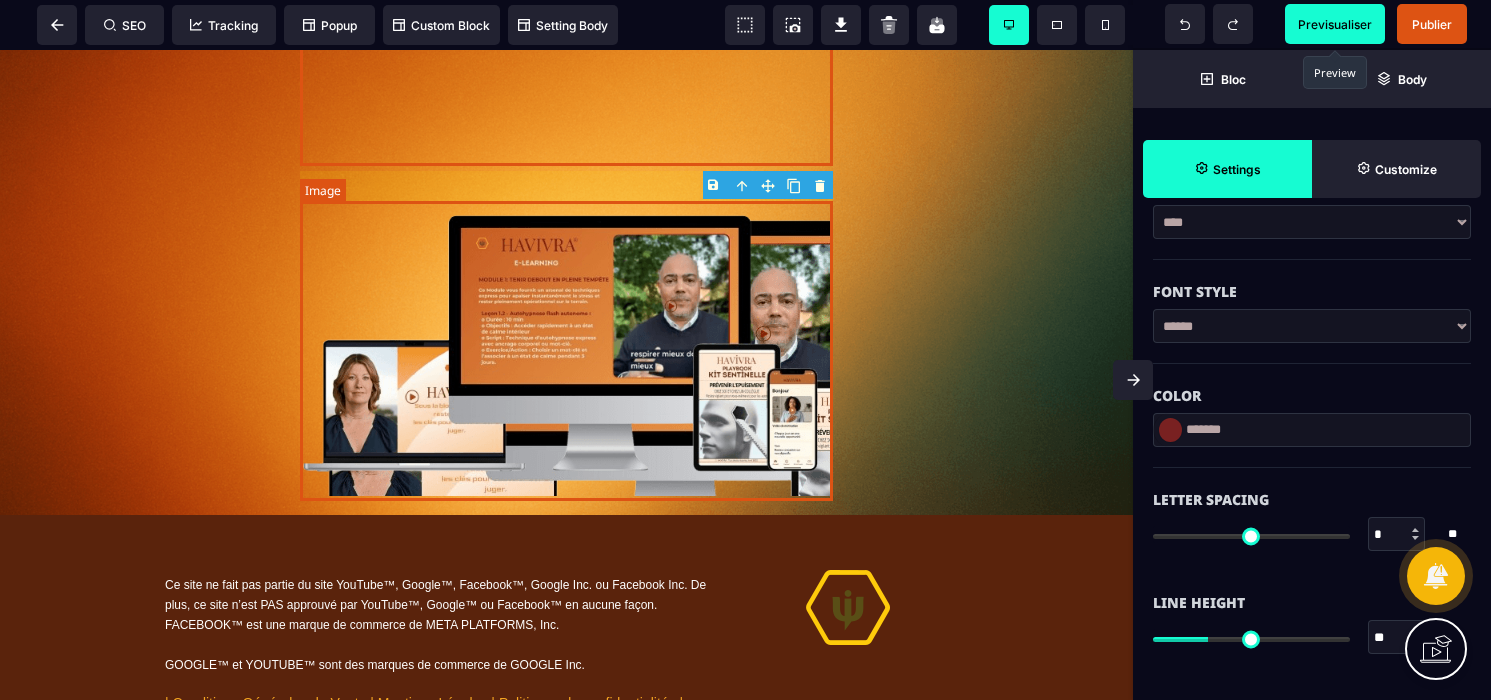click at bounding box center (566, 346) 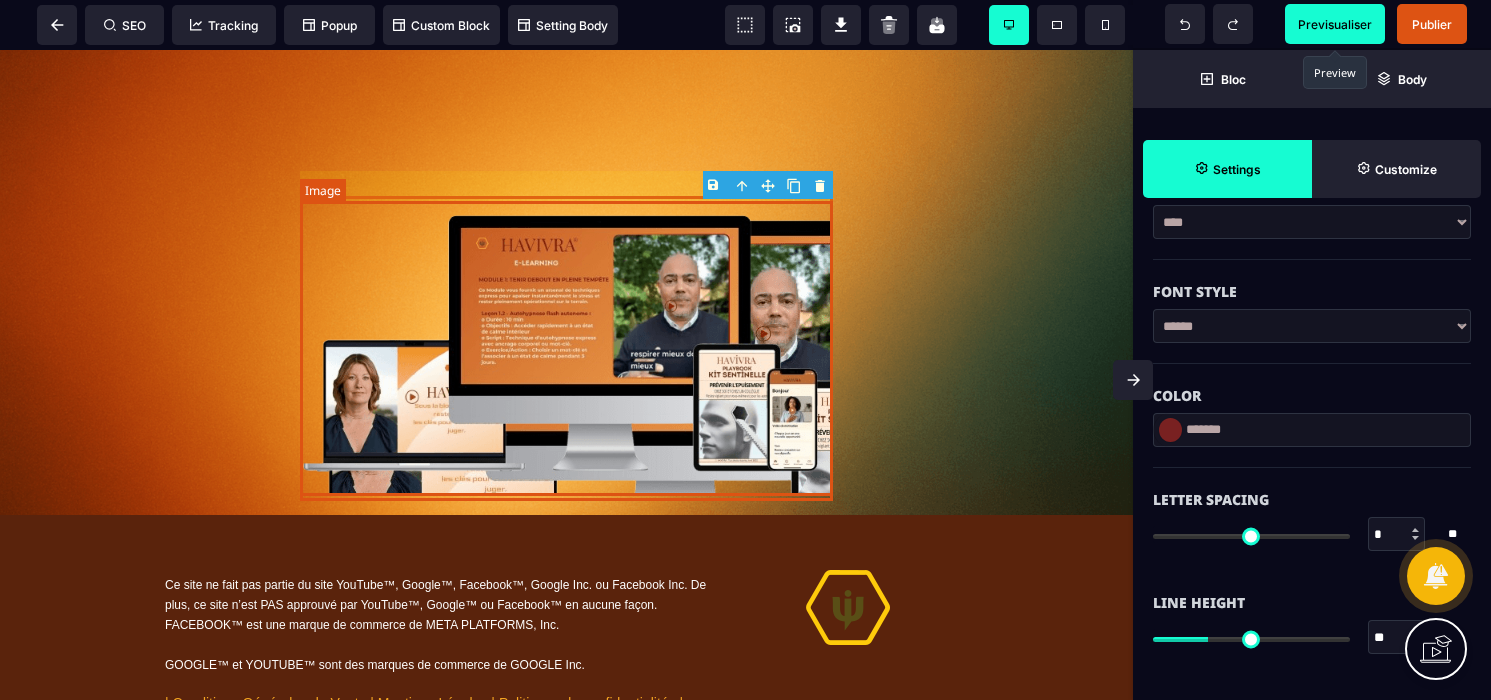 select 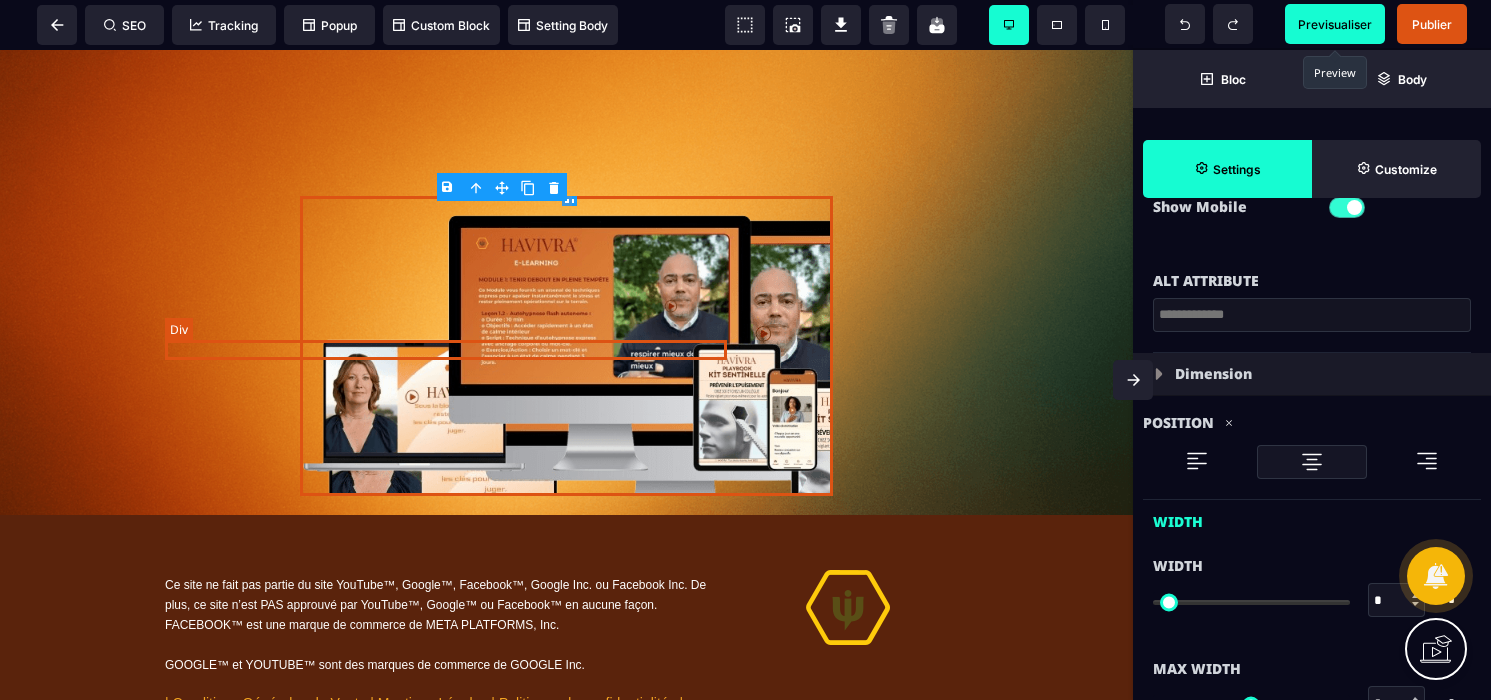 type on "****" 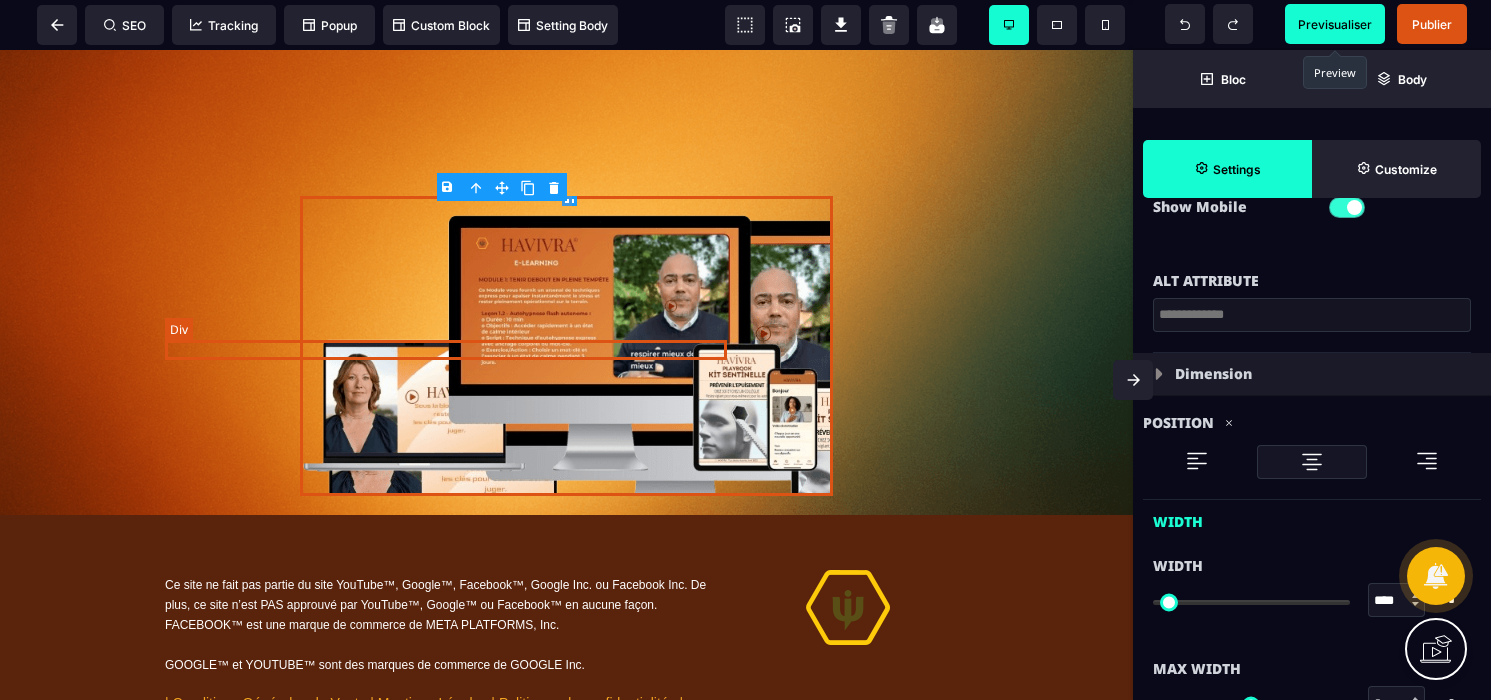 type on "***" 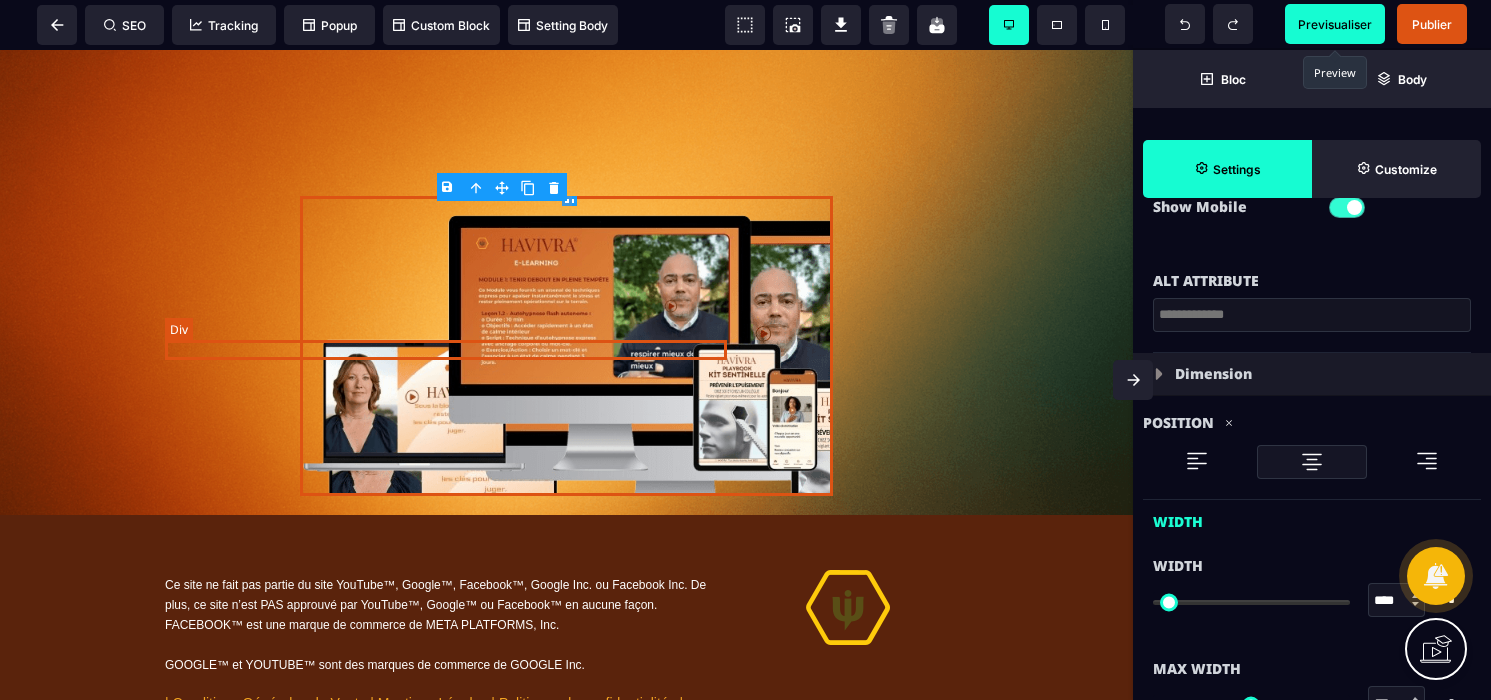 type on "*" 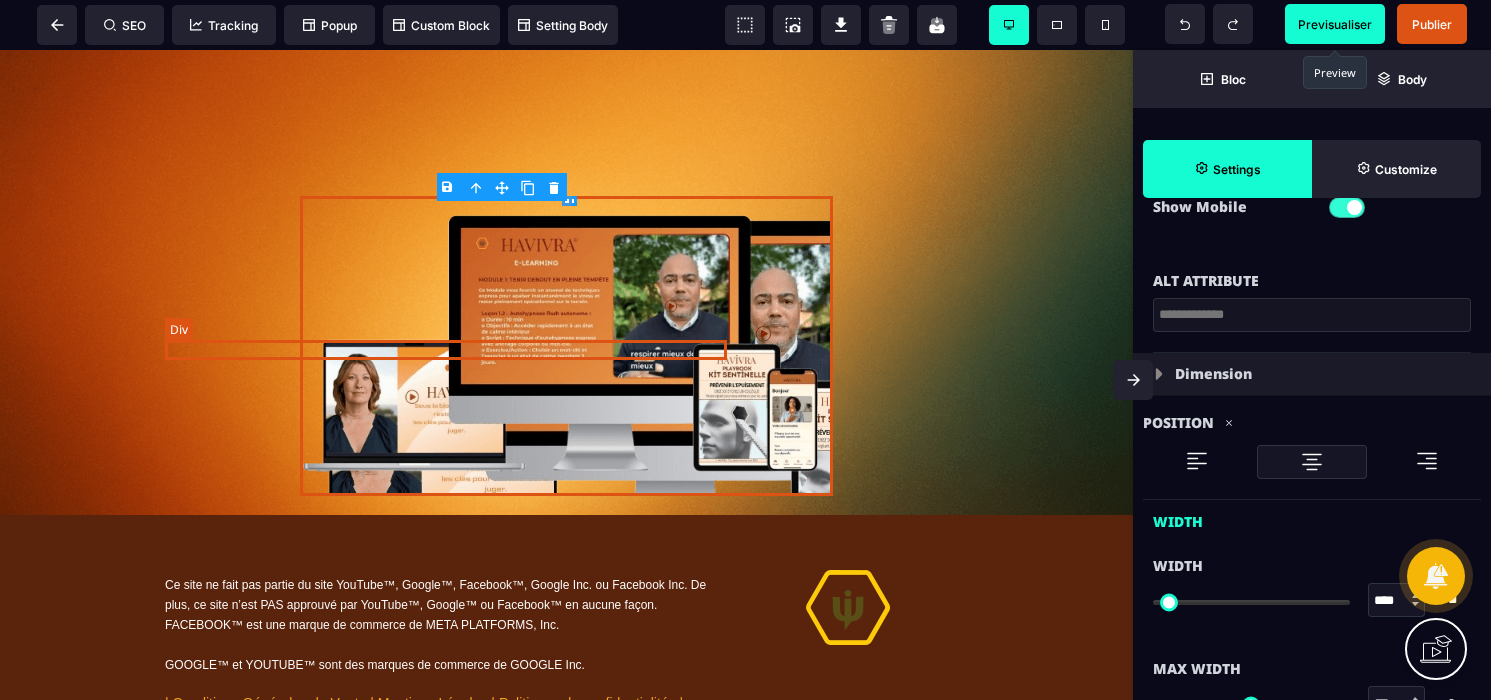 scroll, scrollTop: 0, scrollLeft: 0, axis: both 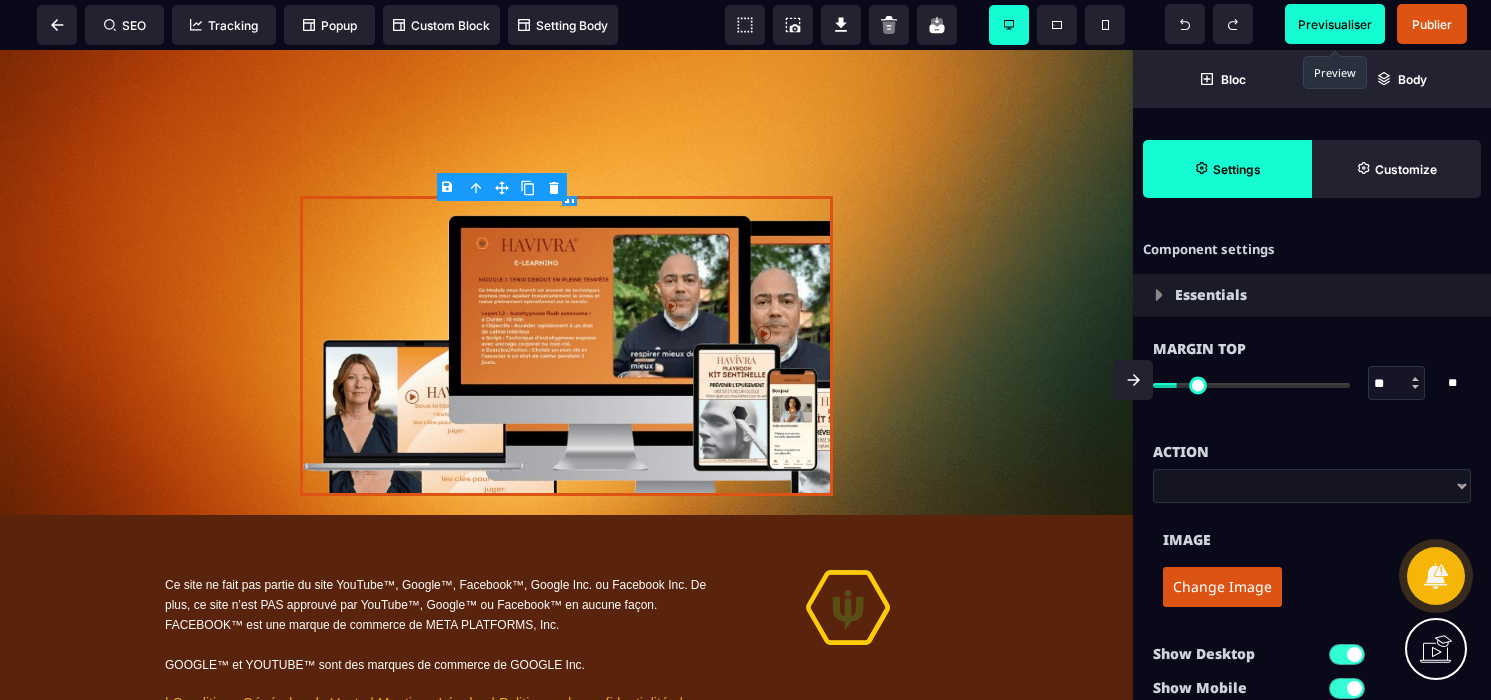 click on "Change Image" at bounding box center [1222, 587] 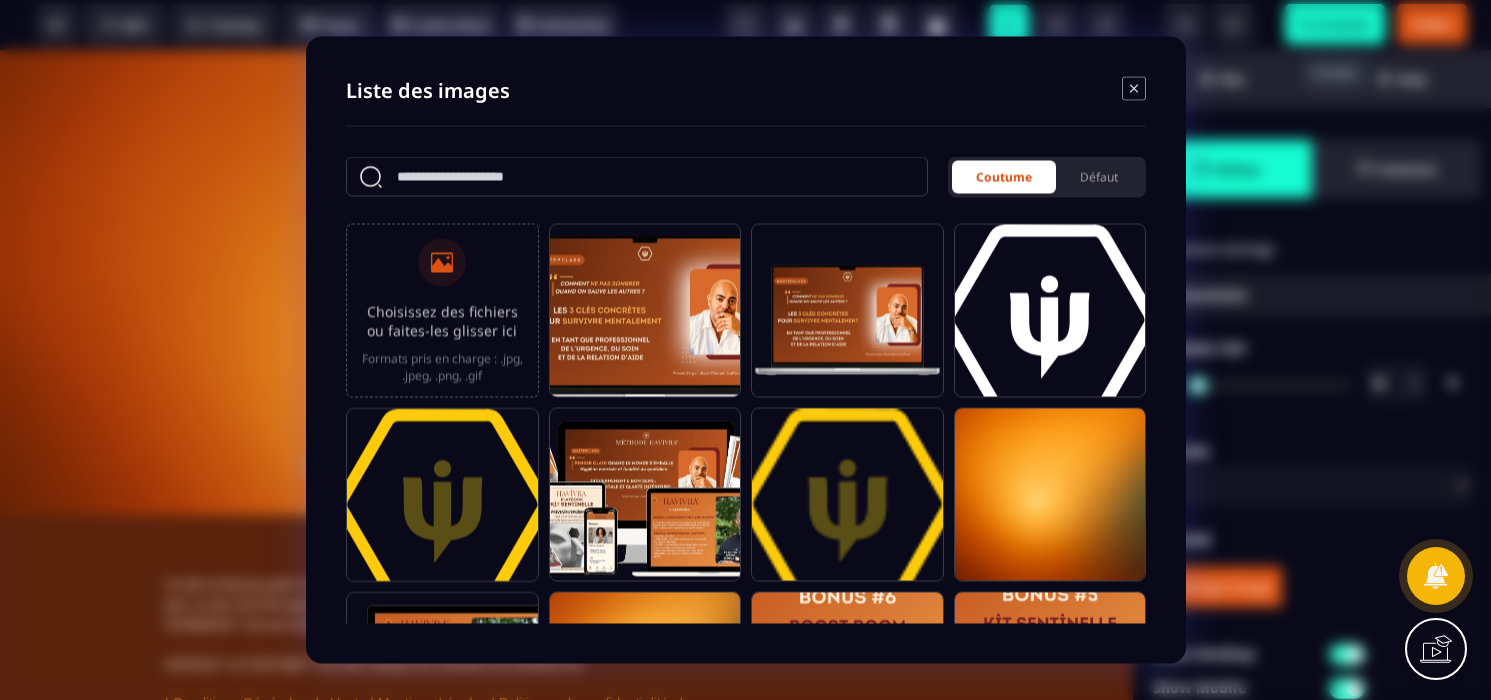 click on "Choisissez des fichiers ou faites-les glisser ici" at bounding box center [442, 320] 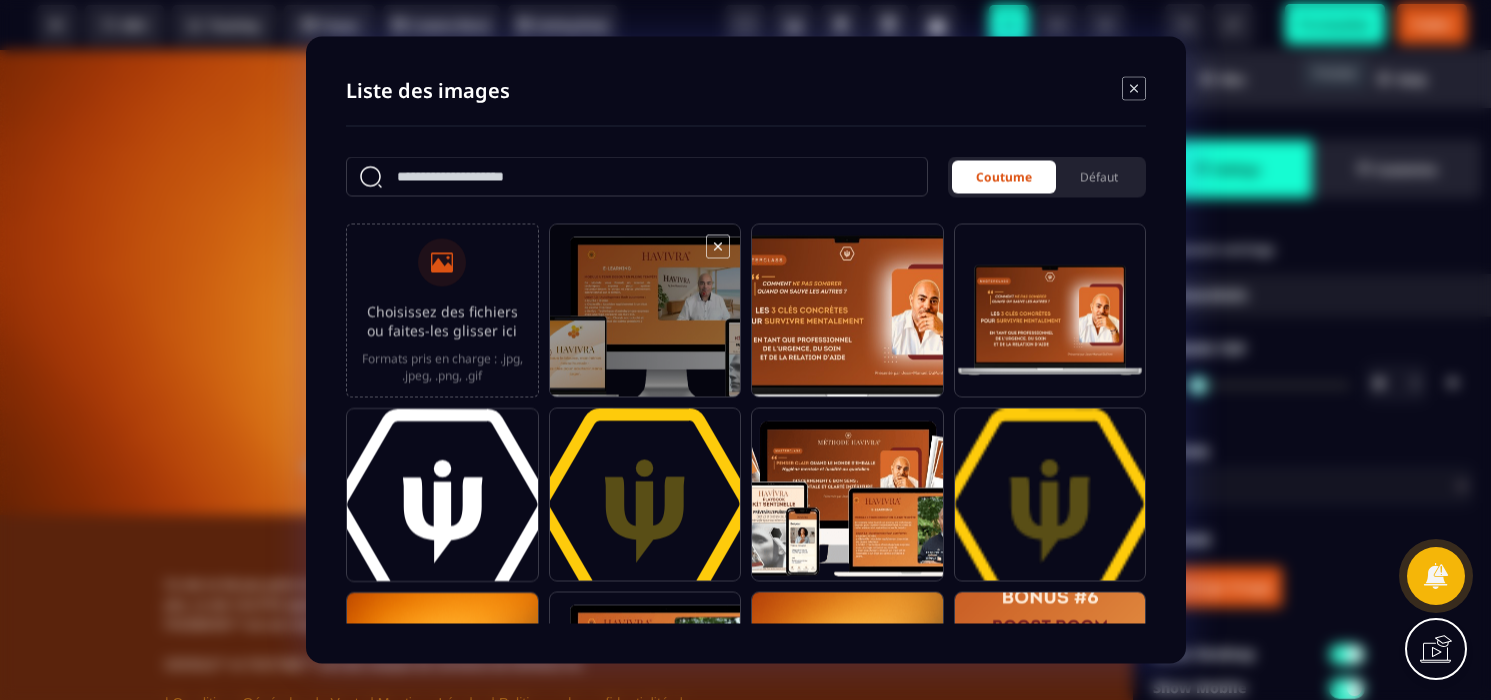 click at bounding box center (644, 320) 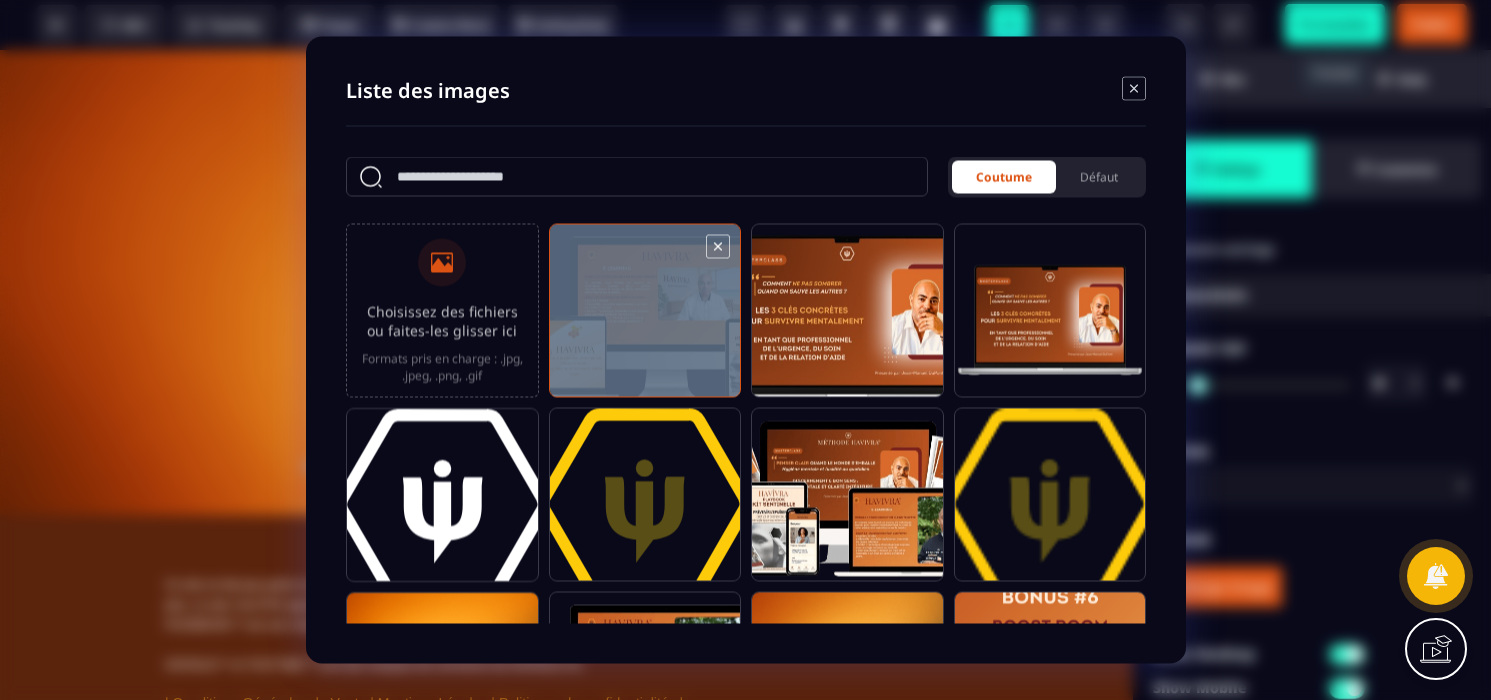 click at bounding box center (644, 320) 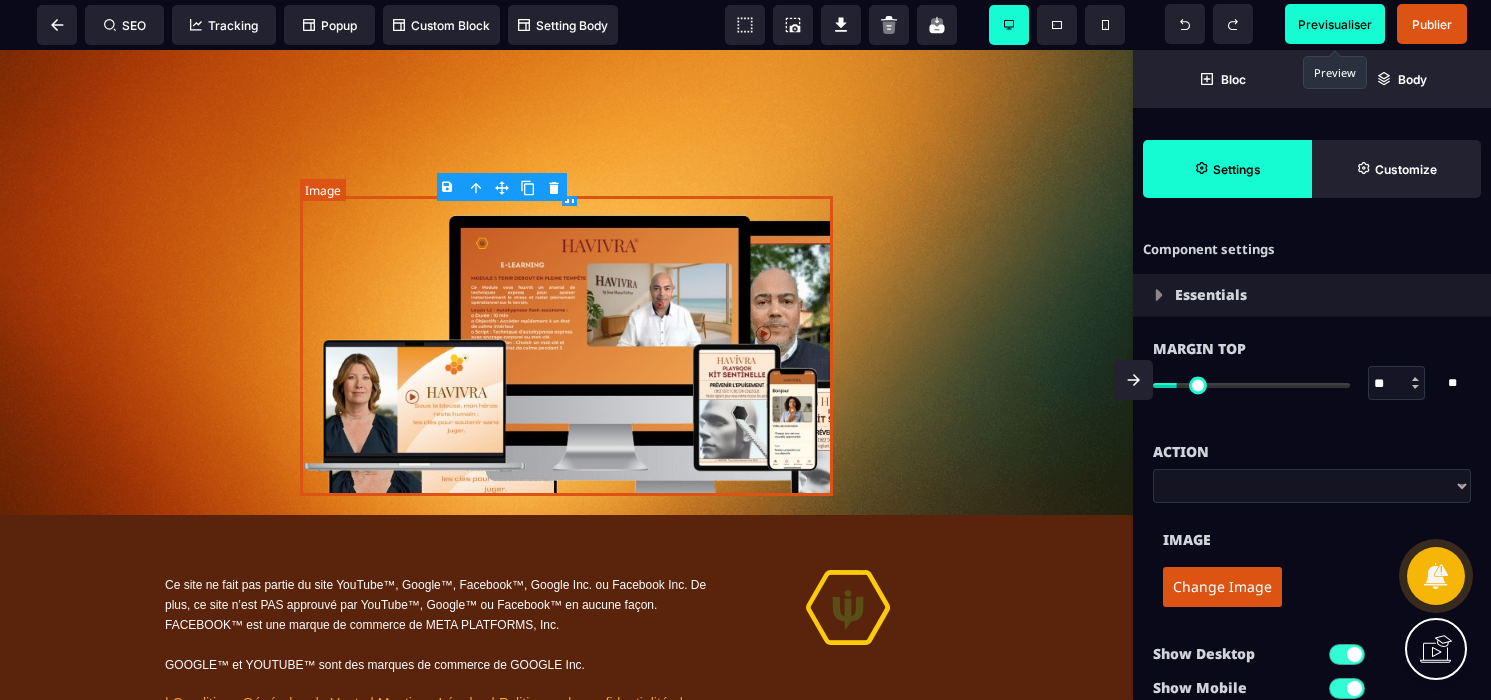 click at bounding box center (566, 346) 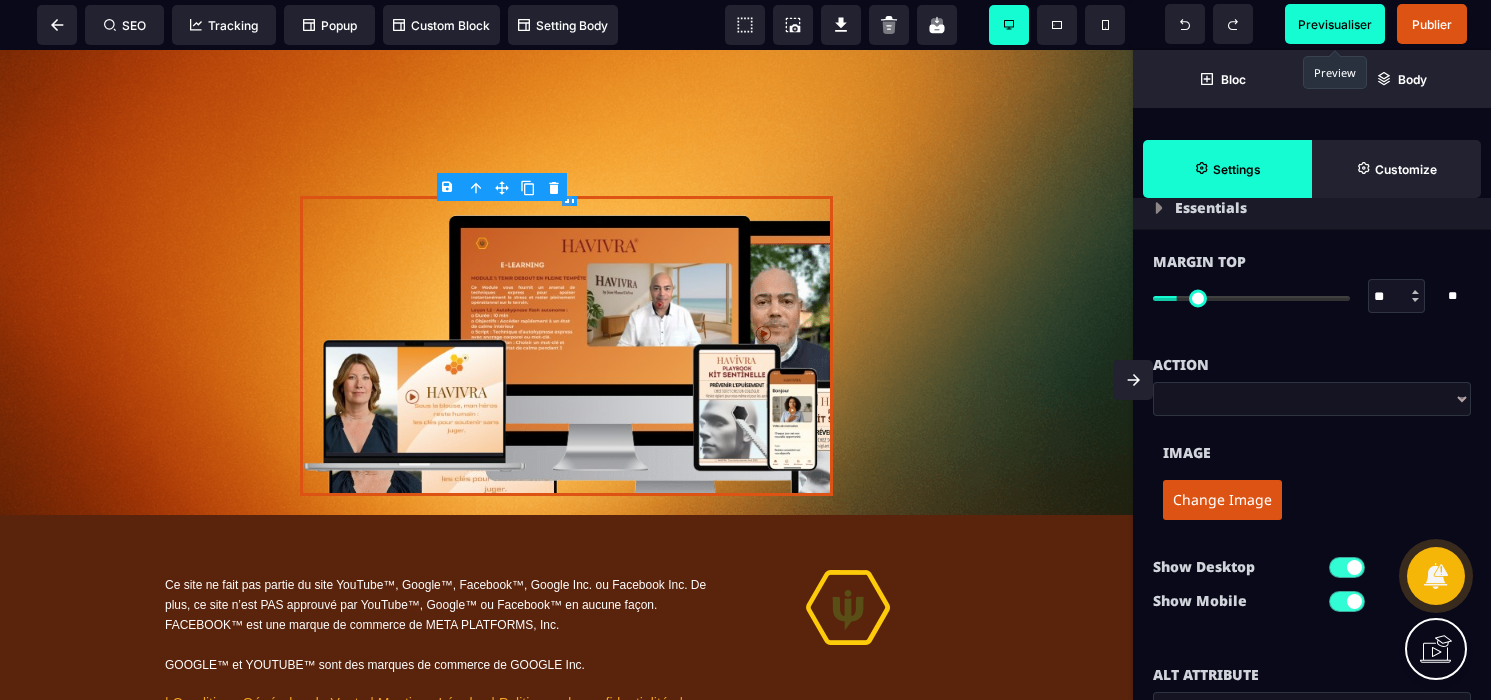 scroll, scrollTop: 95, scrollLeft: 0, axis: vertical 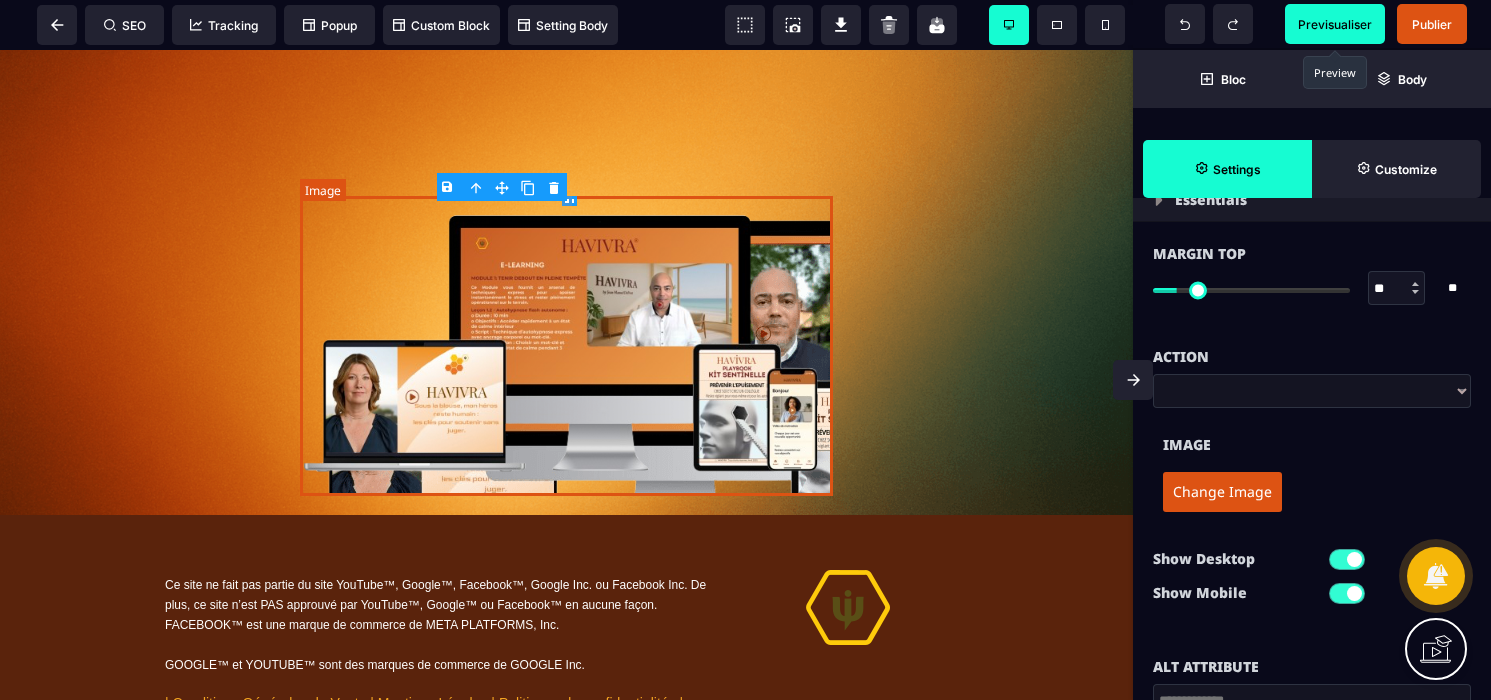 click at bounding box center (566, 346) 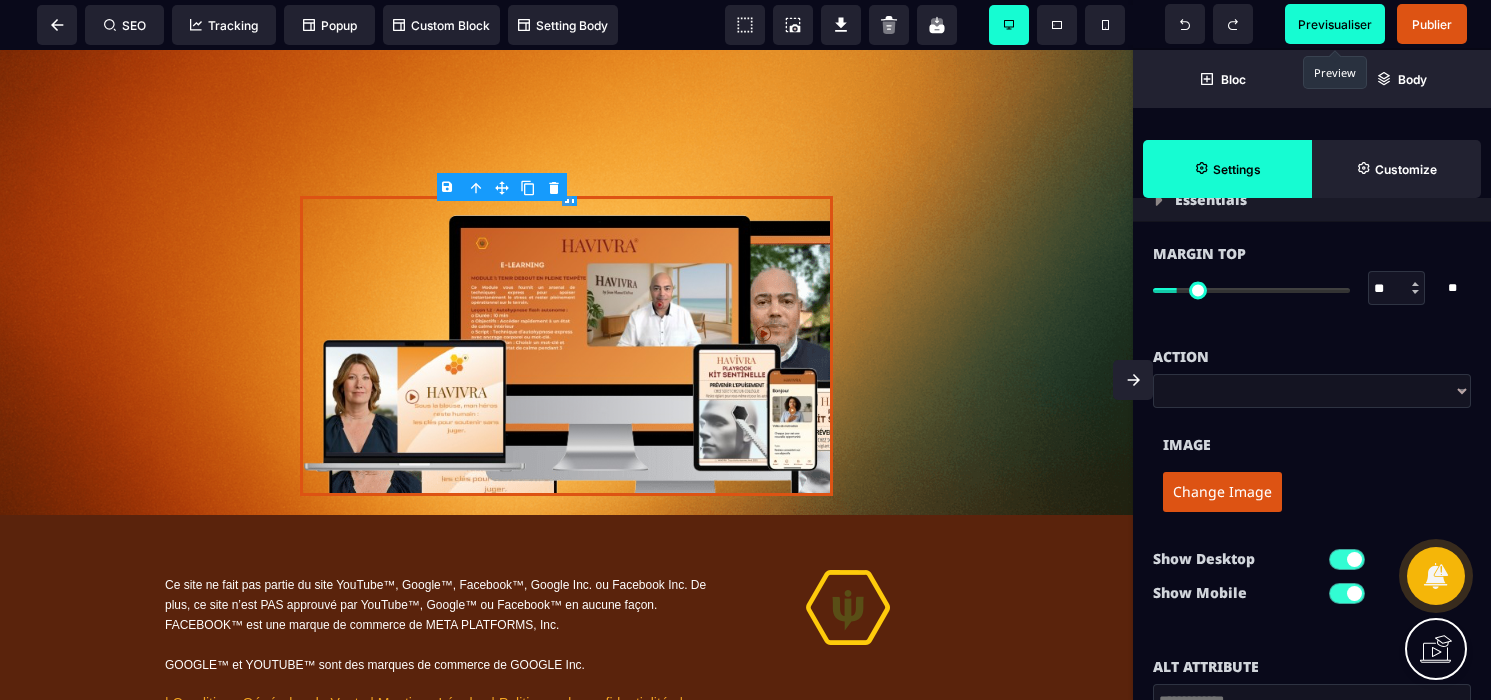 click on "B I U S
A *******
Image
SEO
Tracking
Popup" at bounding box center [745, 350] 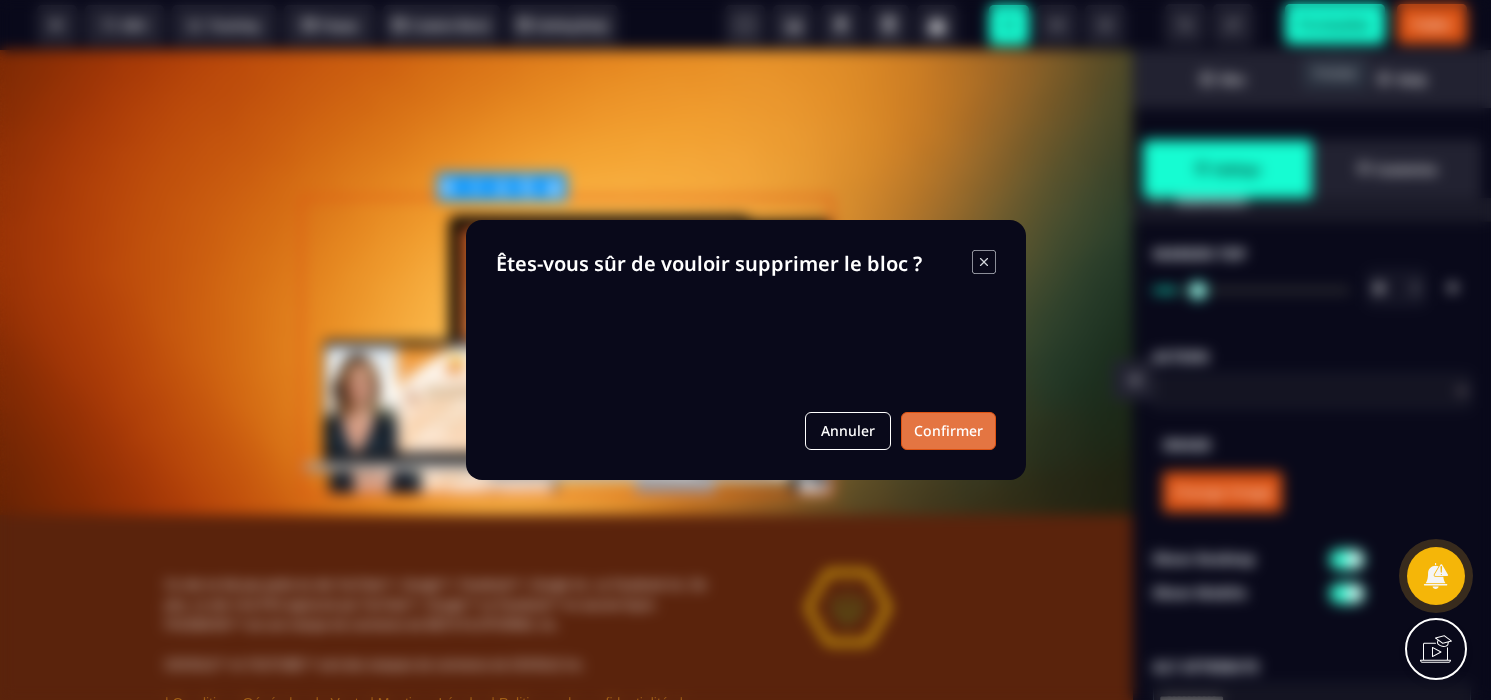 click on "Confirmer" at bounding box center (948, 431) 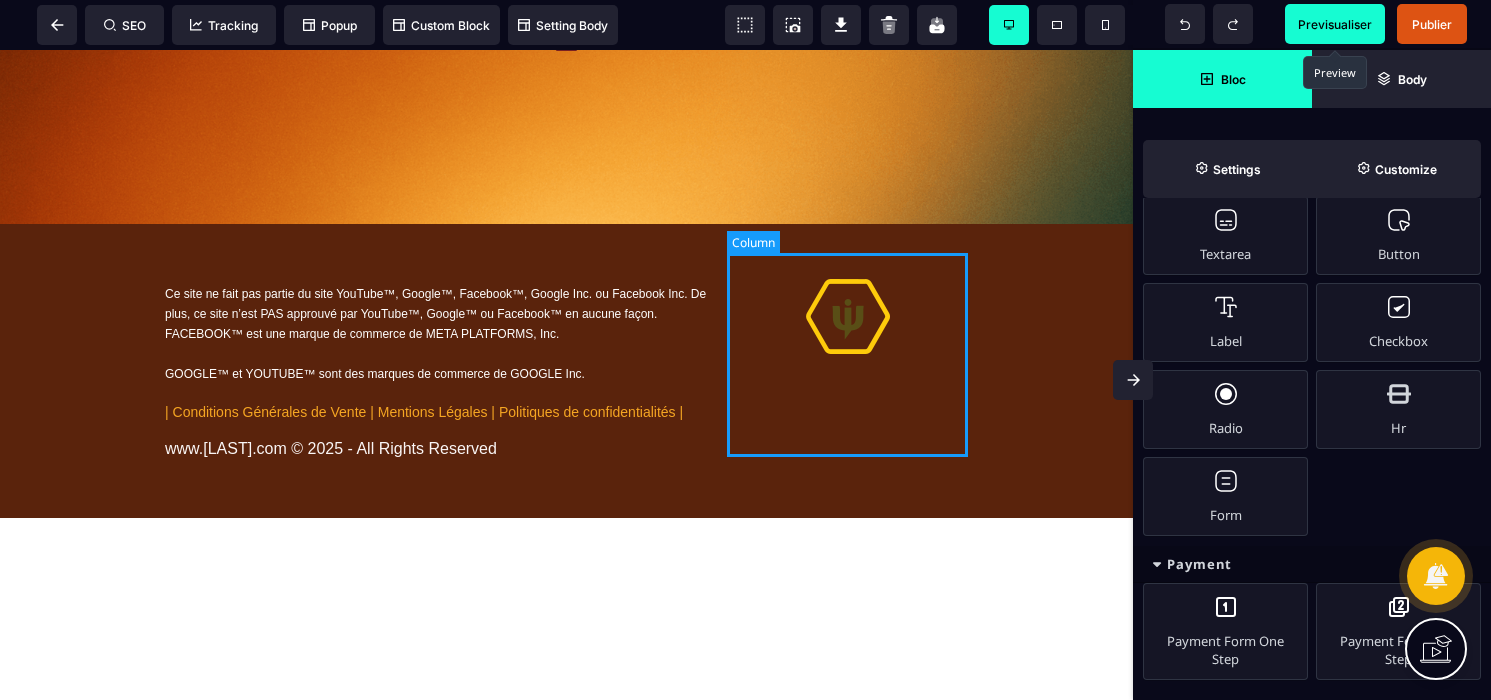 scroll, scrollTop: 596, scrollLeft: 0, axis: vertical 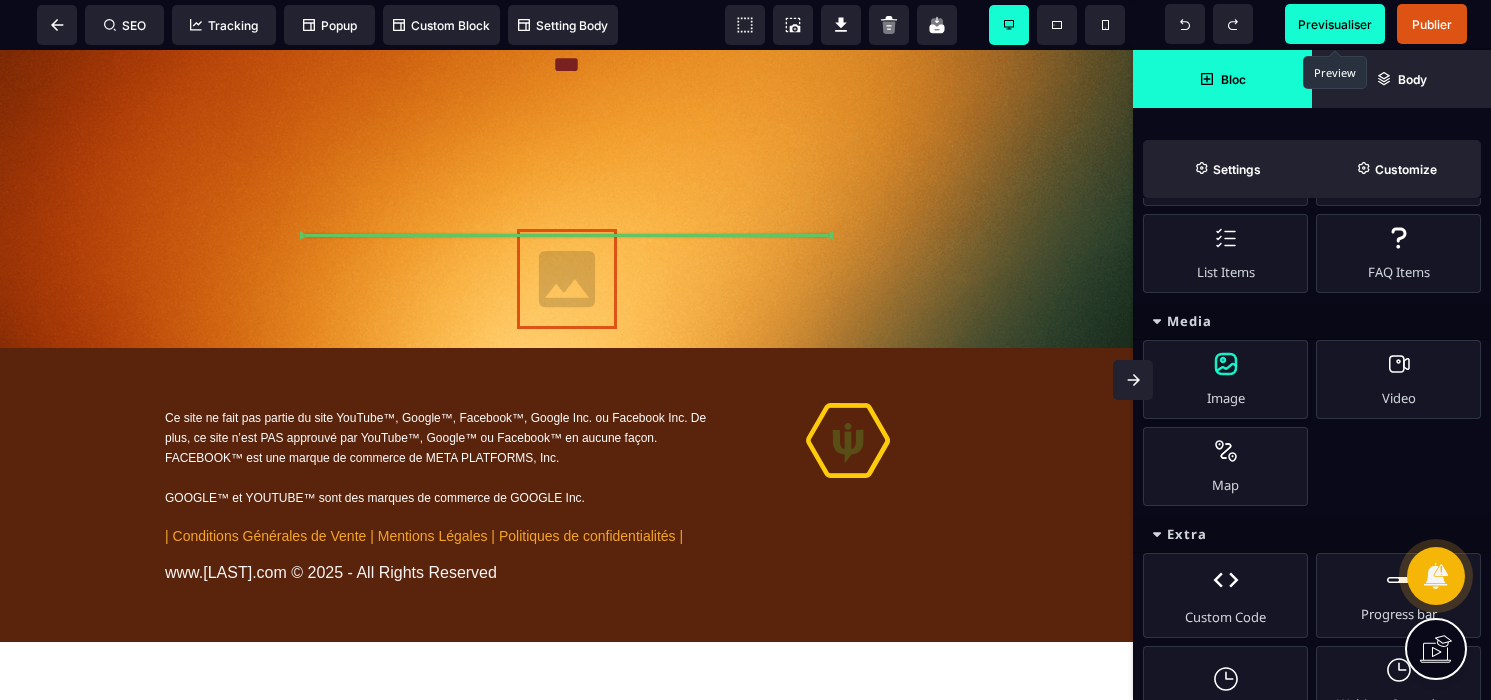 select 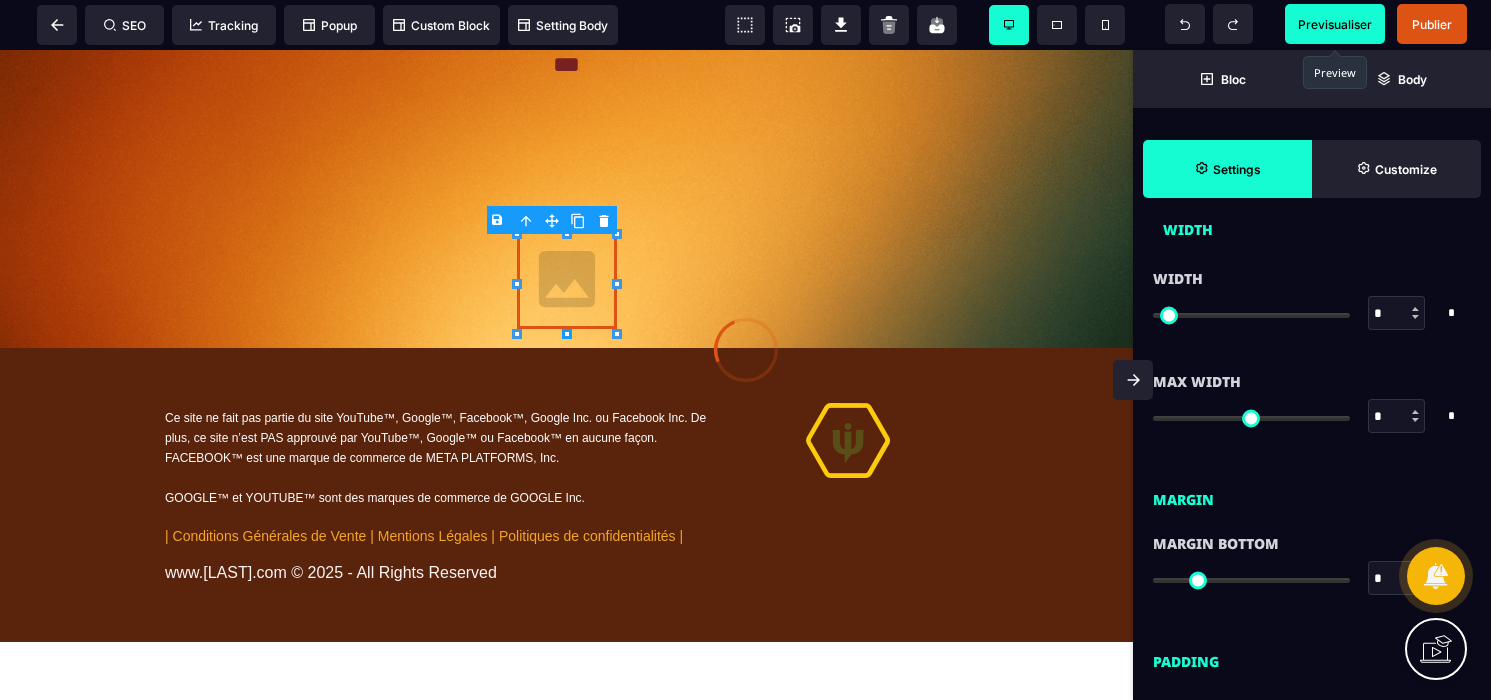 type on "*" 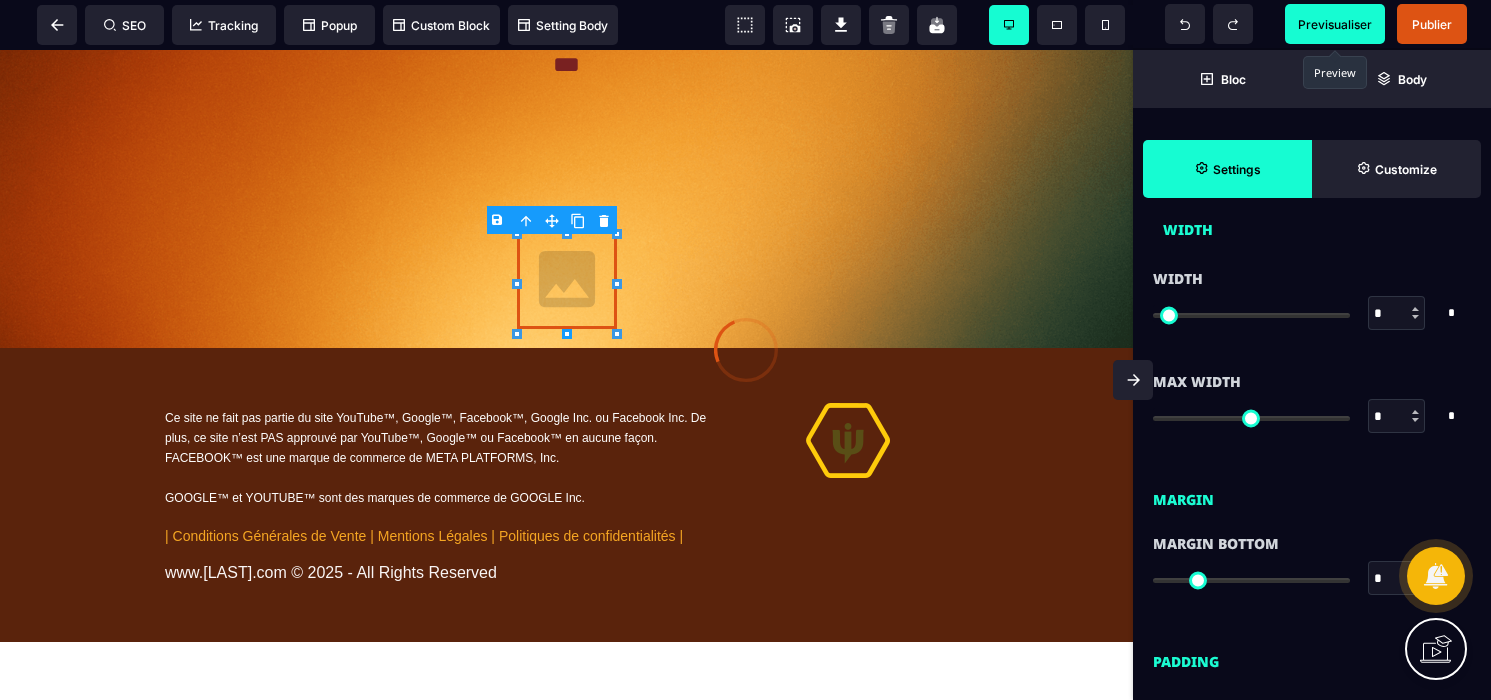 type on "****" 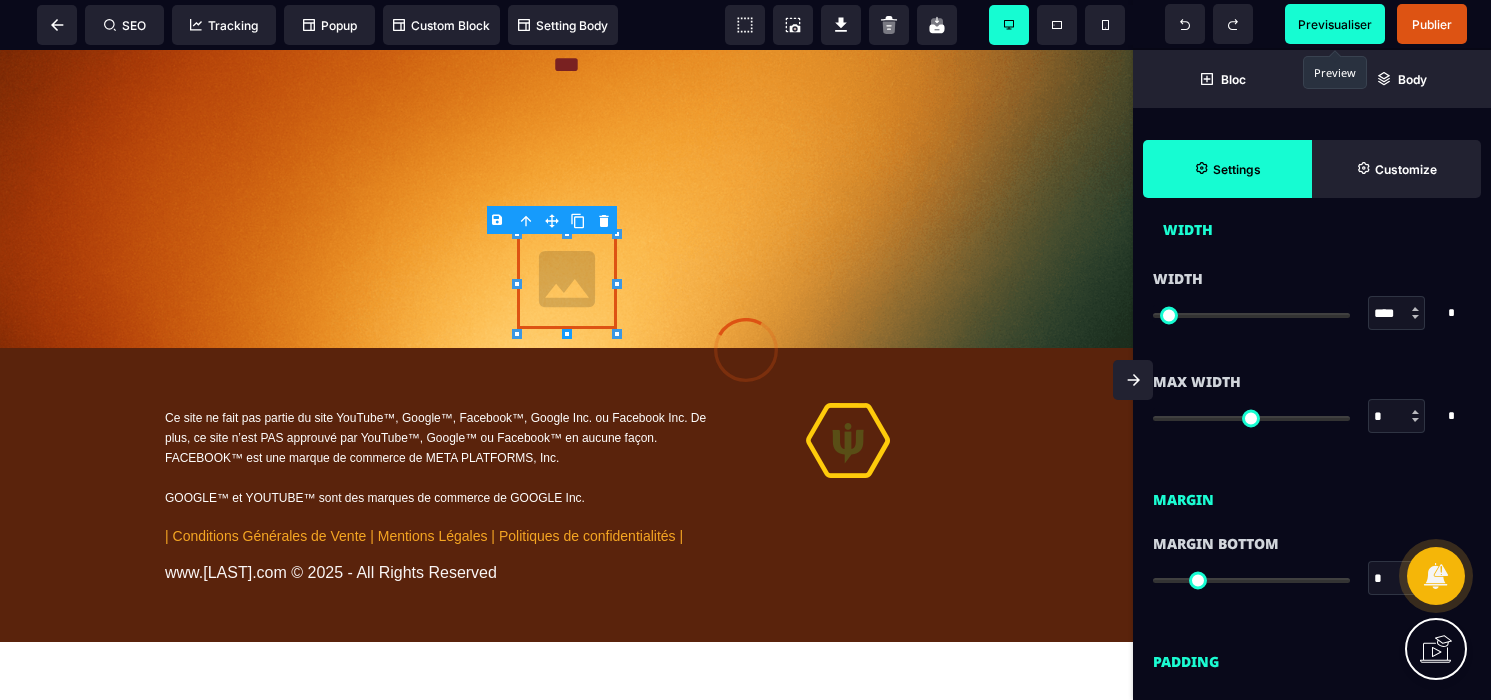 type on "***" 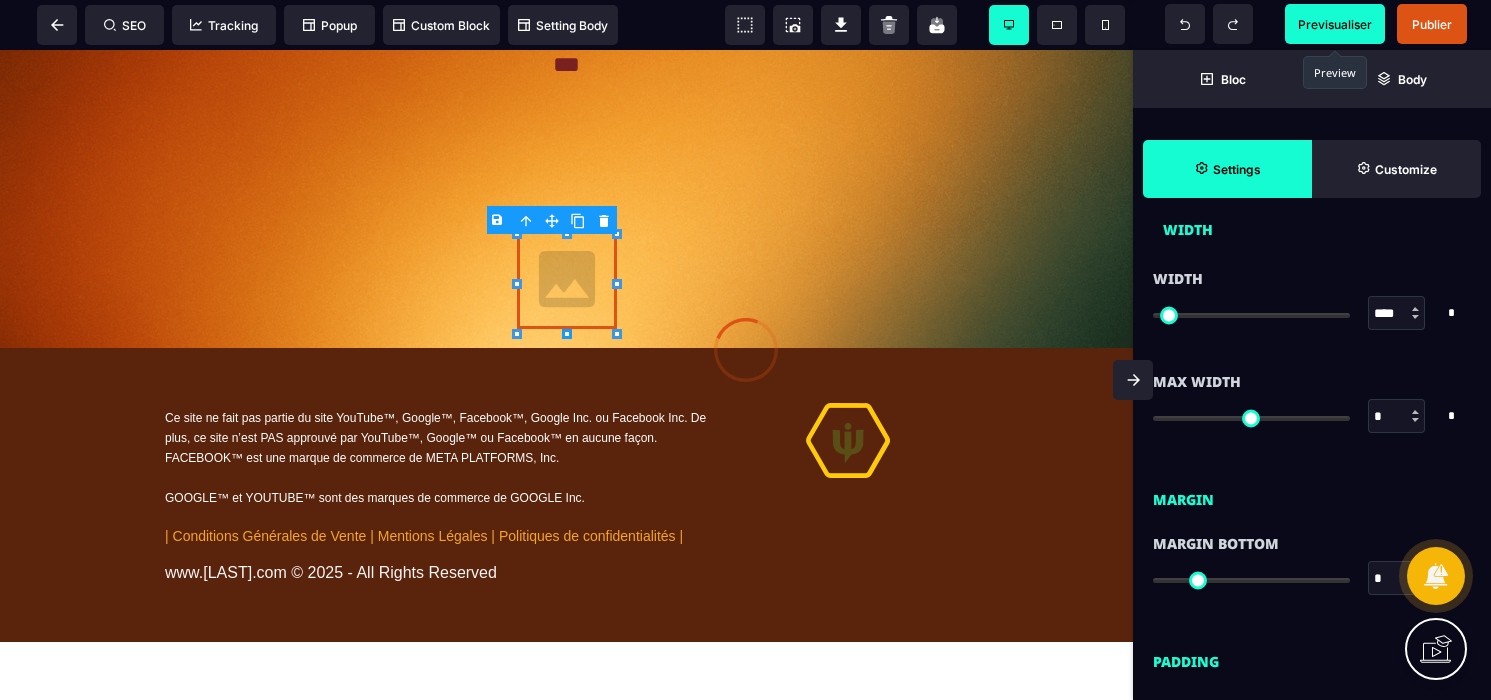 type on "***" 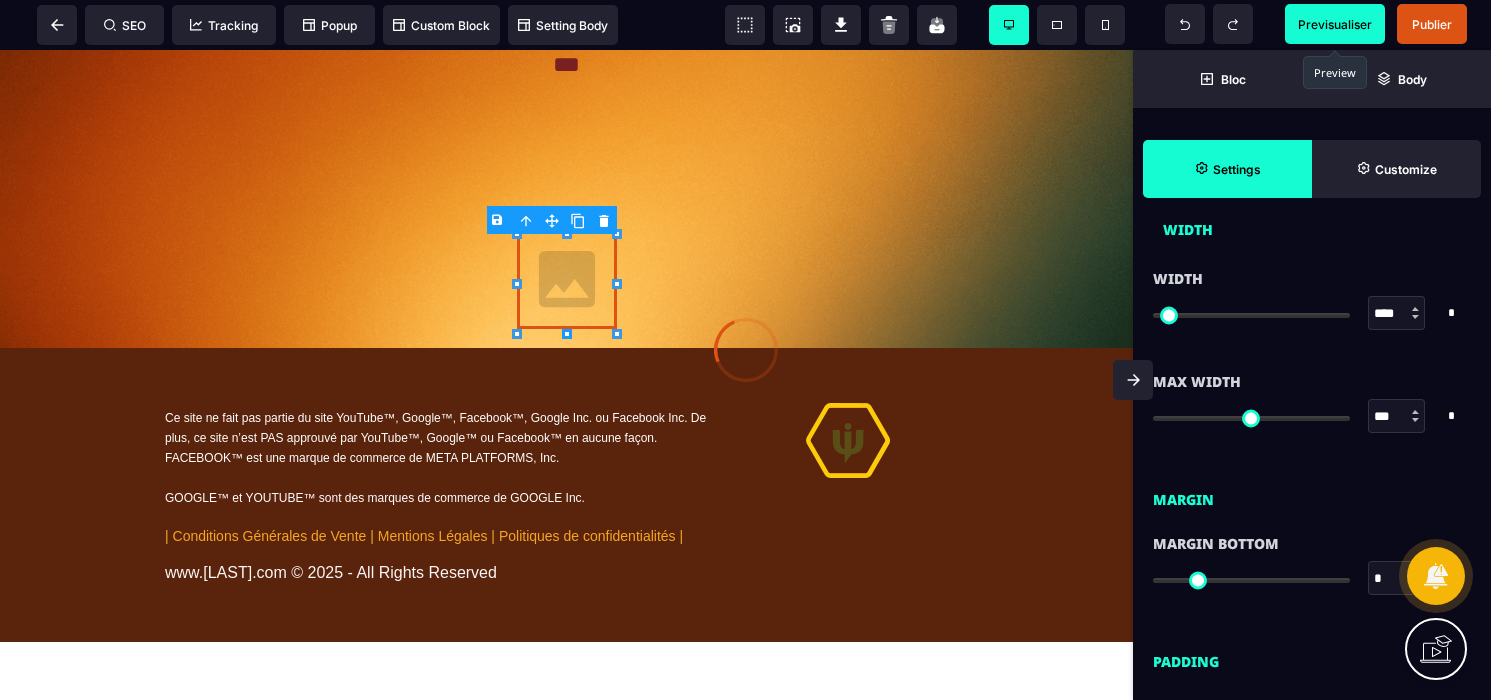 type on "*" 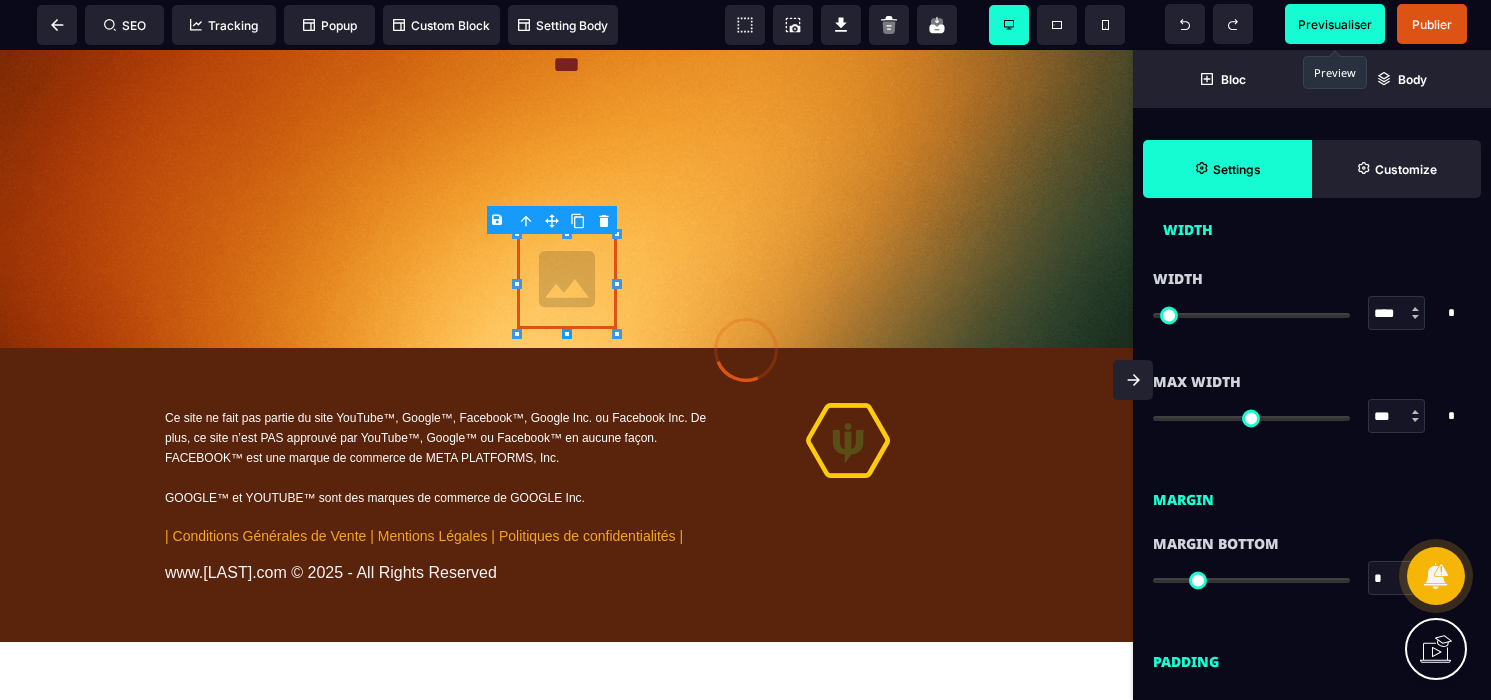 type on "*" 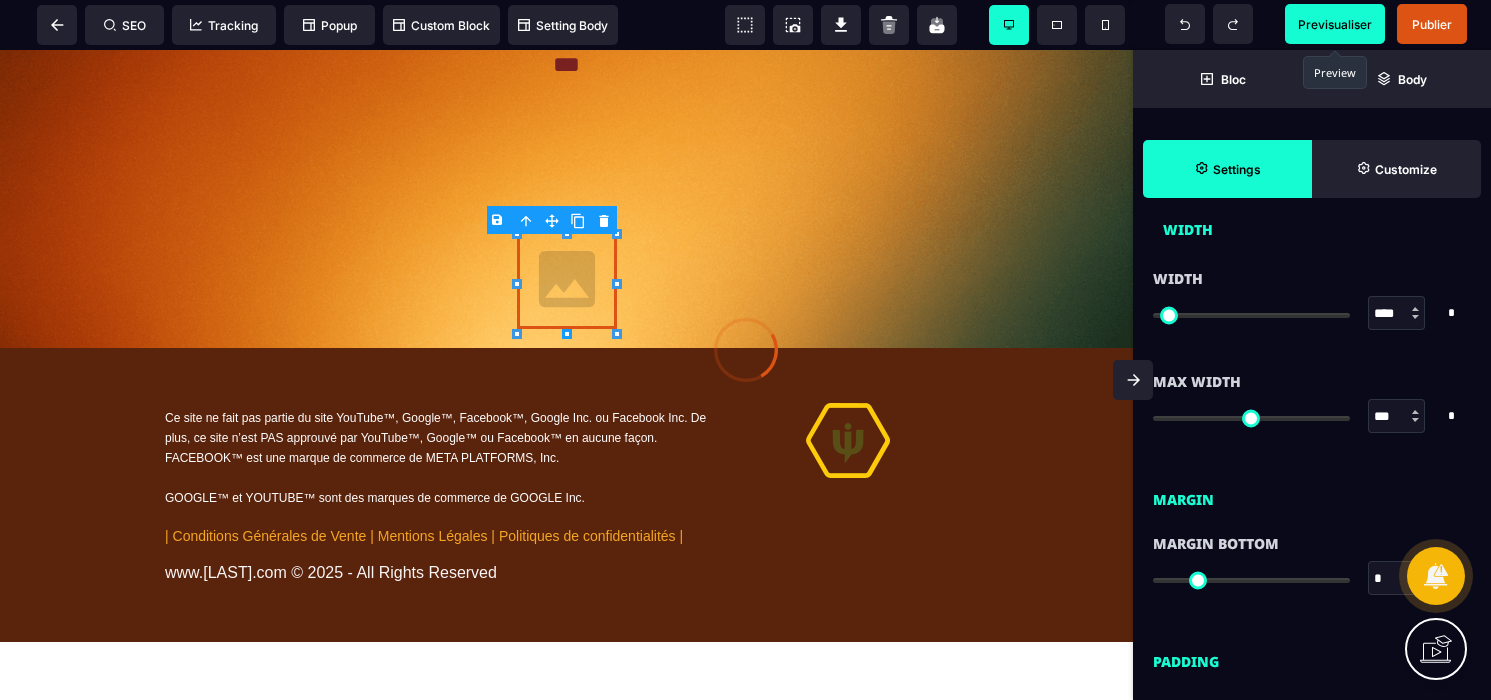 type on "*" 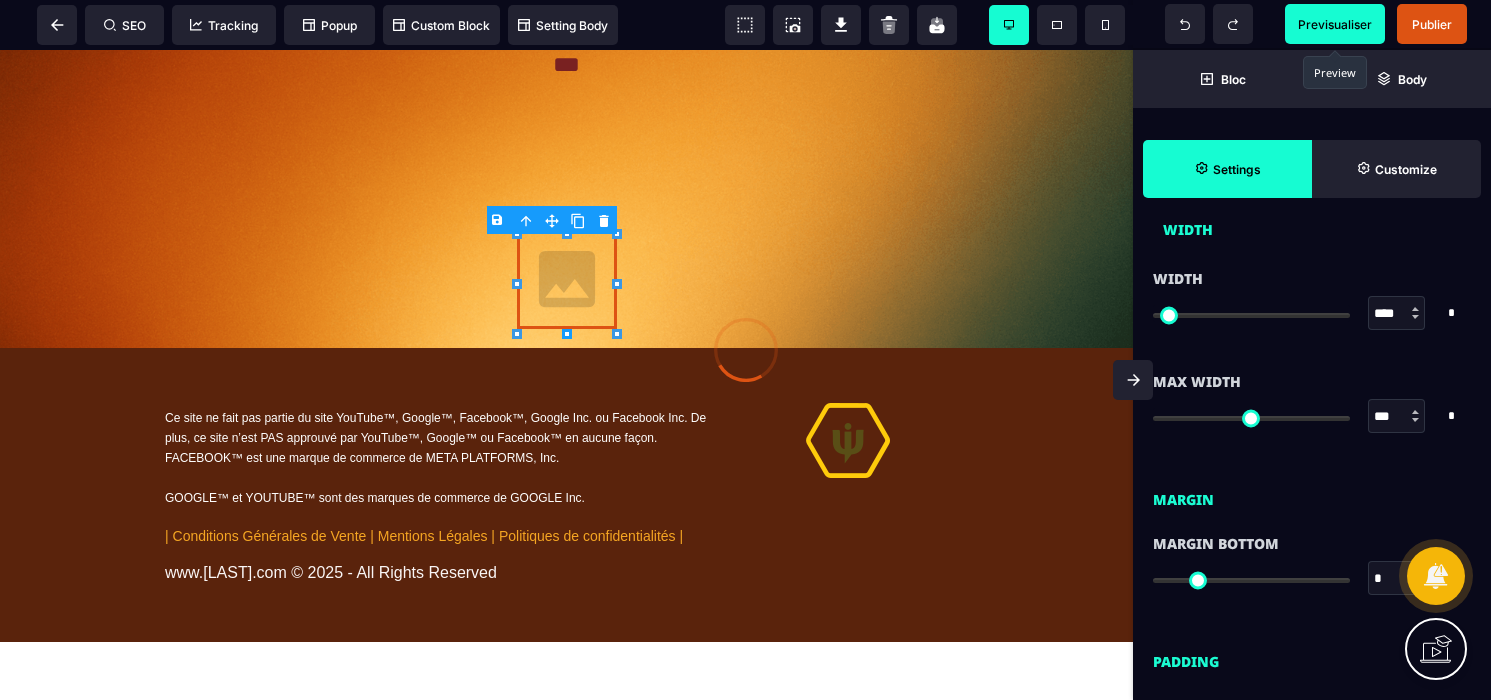 type on "*" 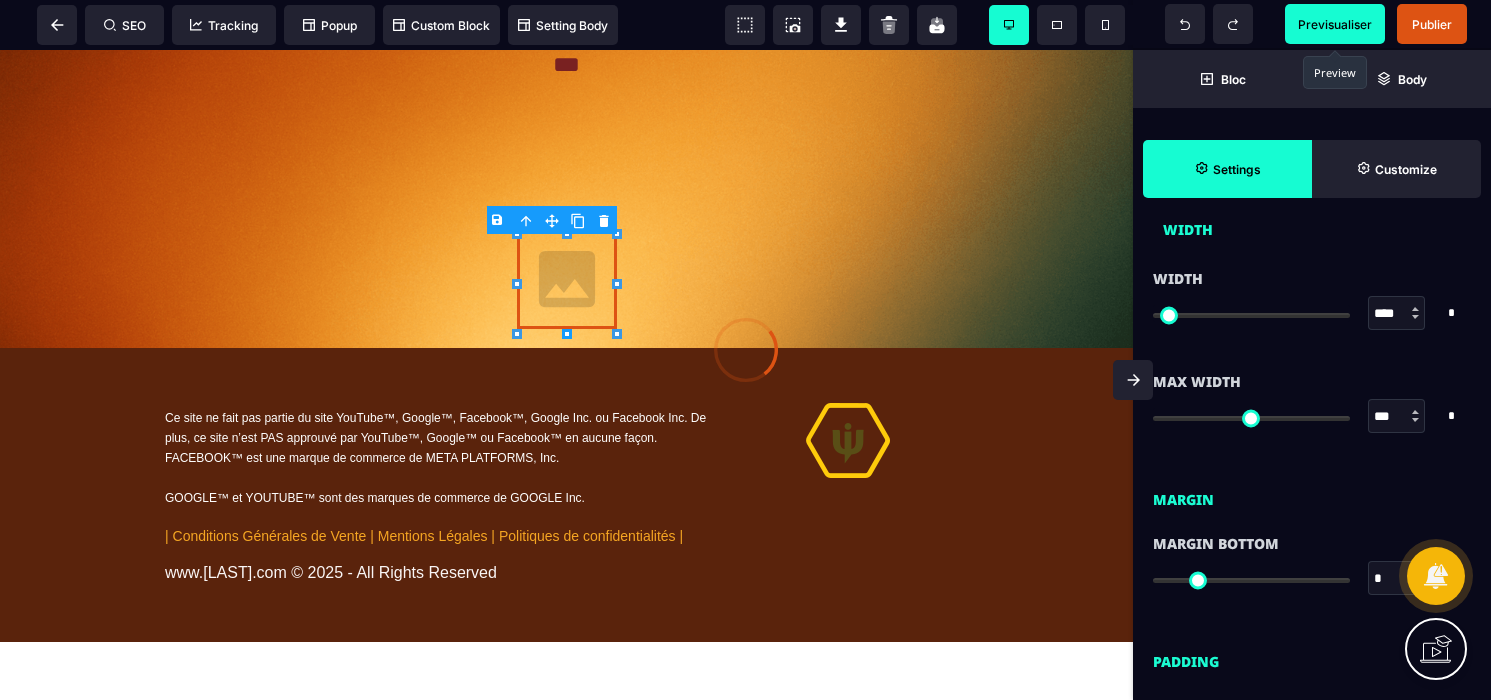 select on "**" 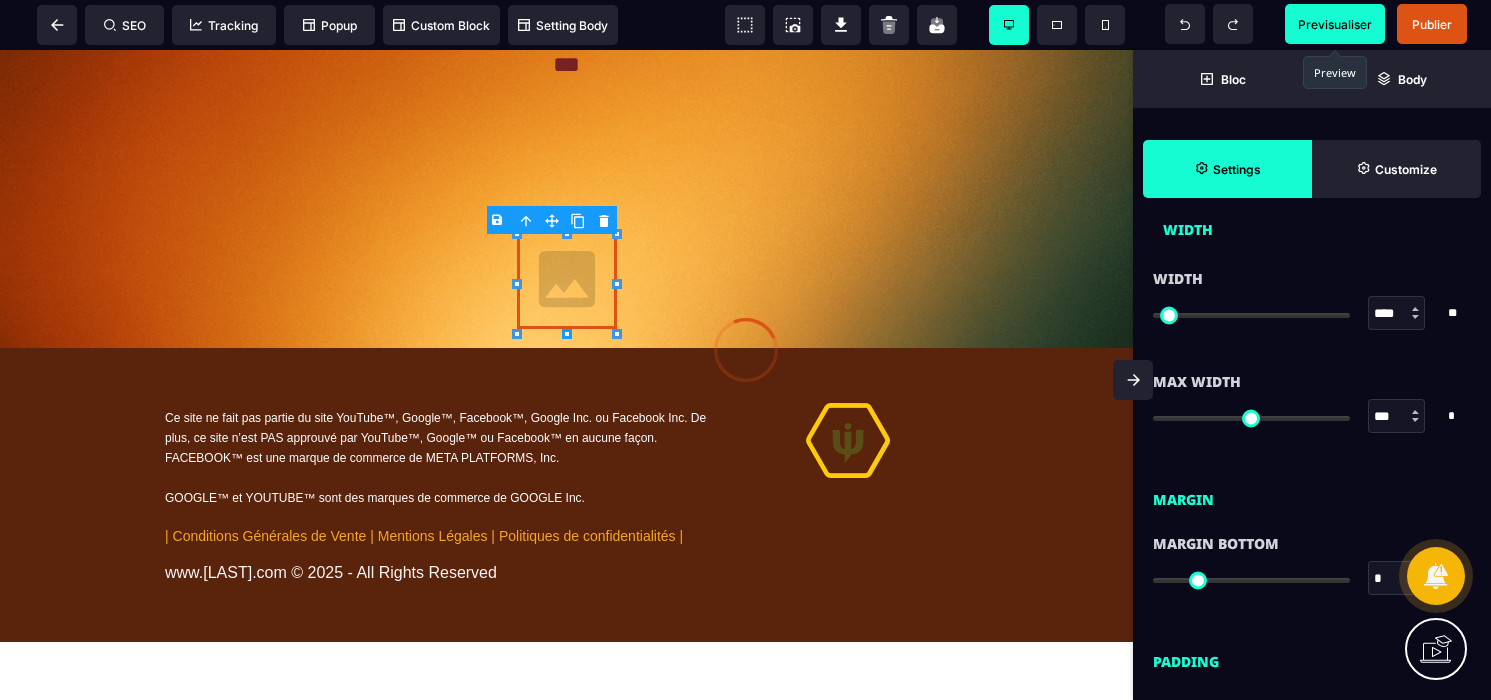 type on "*" 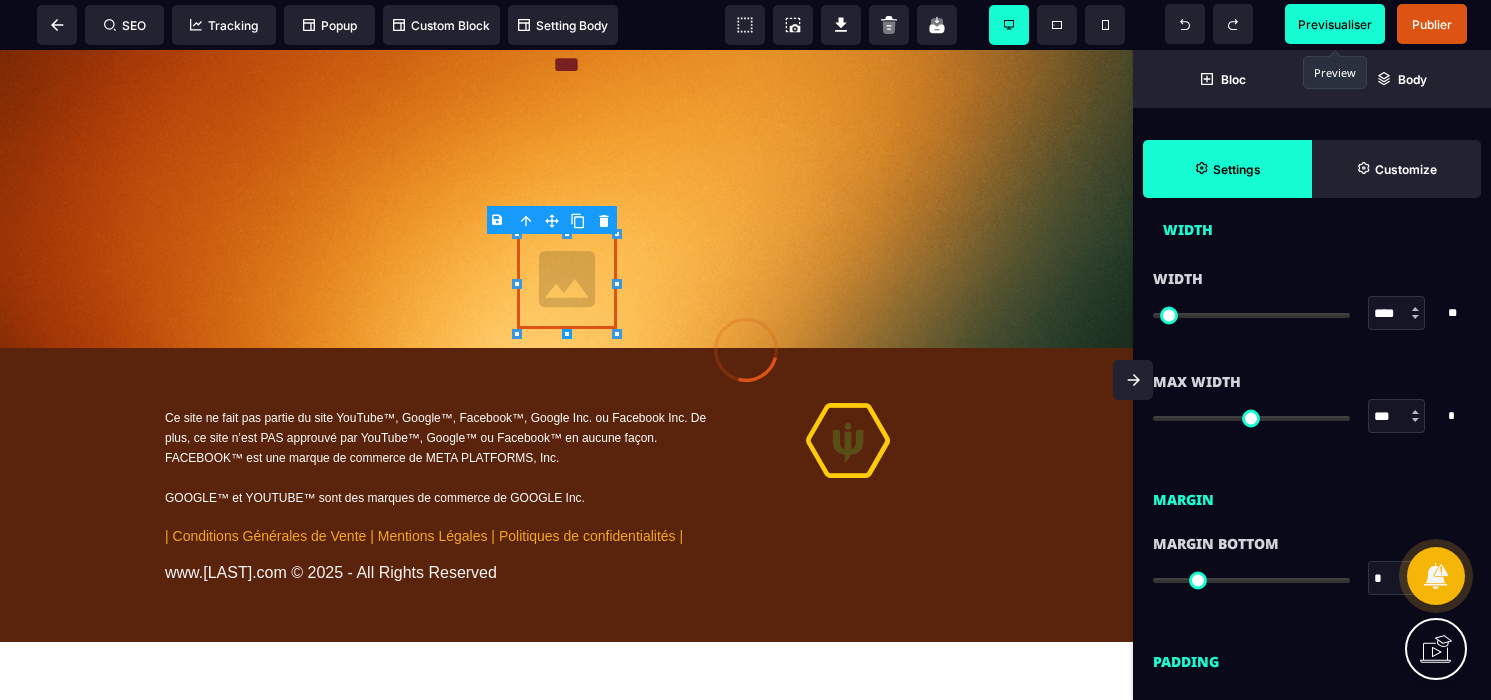 scroll, scrollTop: 0, scrollLeft: 0, axis: both 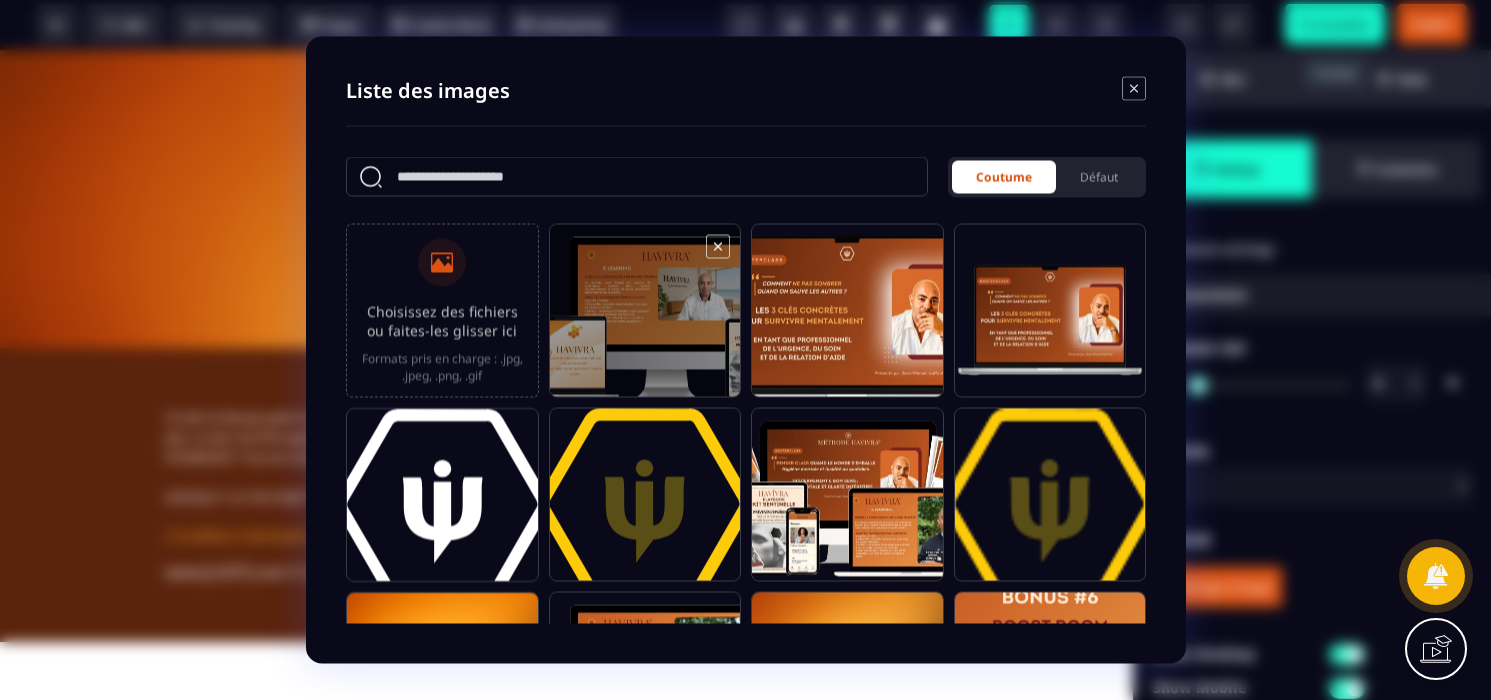 click at bounding box center (644, 320) 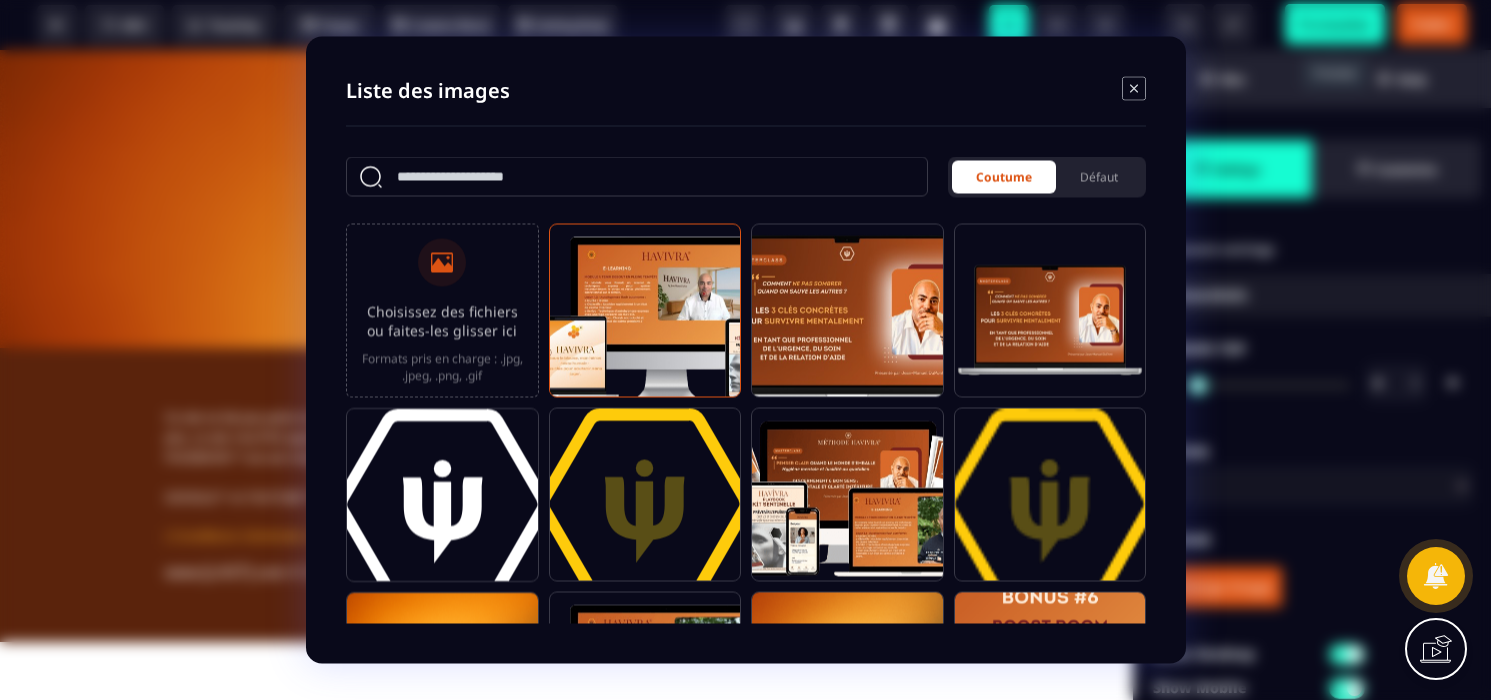 click at bounding box center (745, 350) 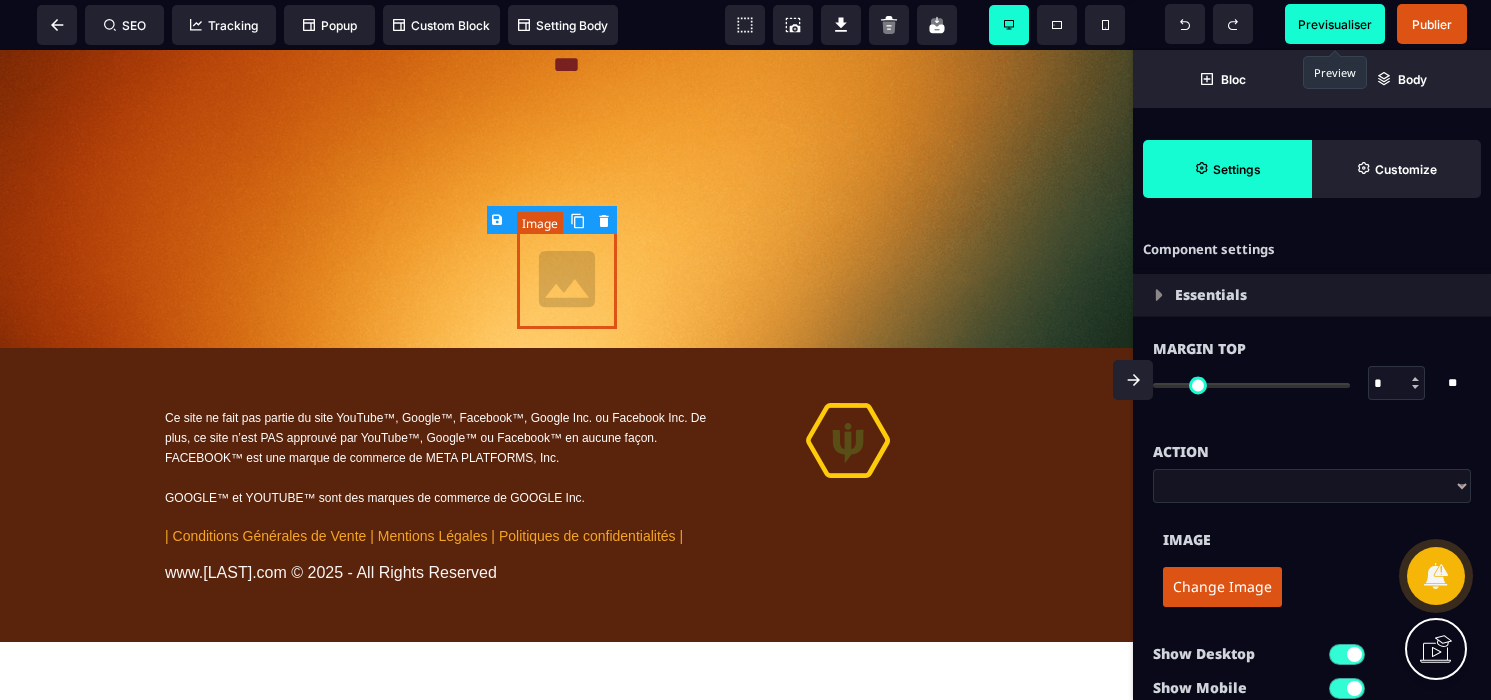 click at bounding box center [567, 279] 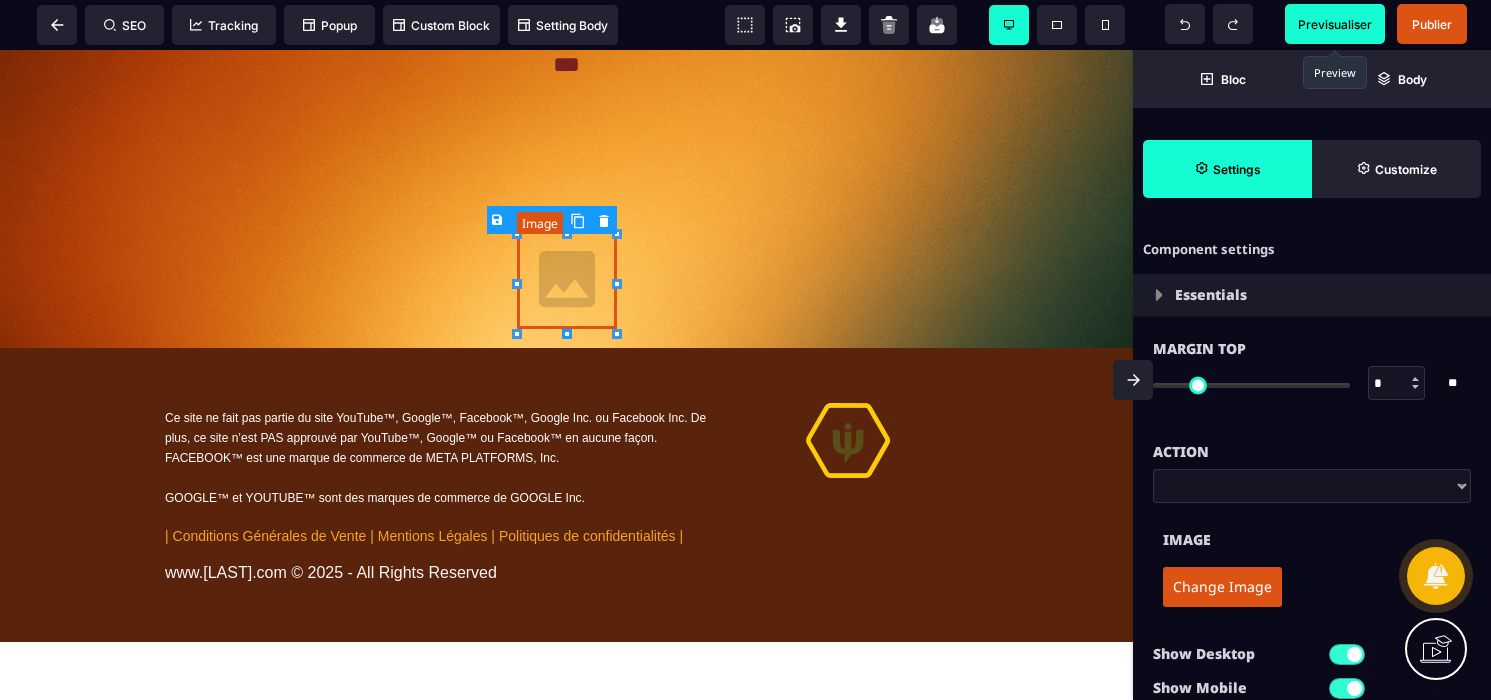 click at bounding box center (567, 279) 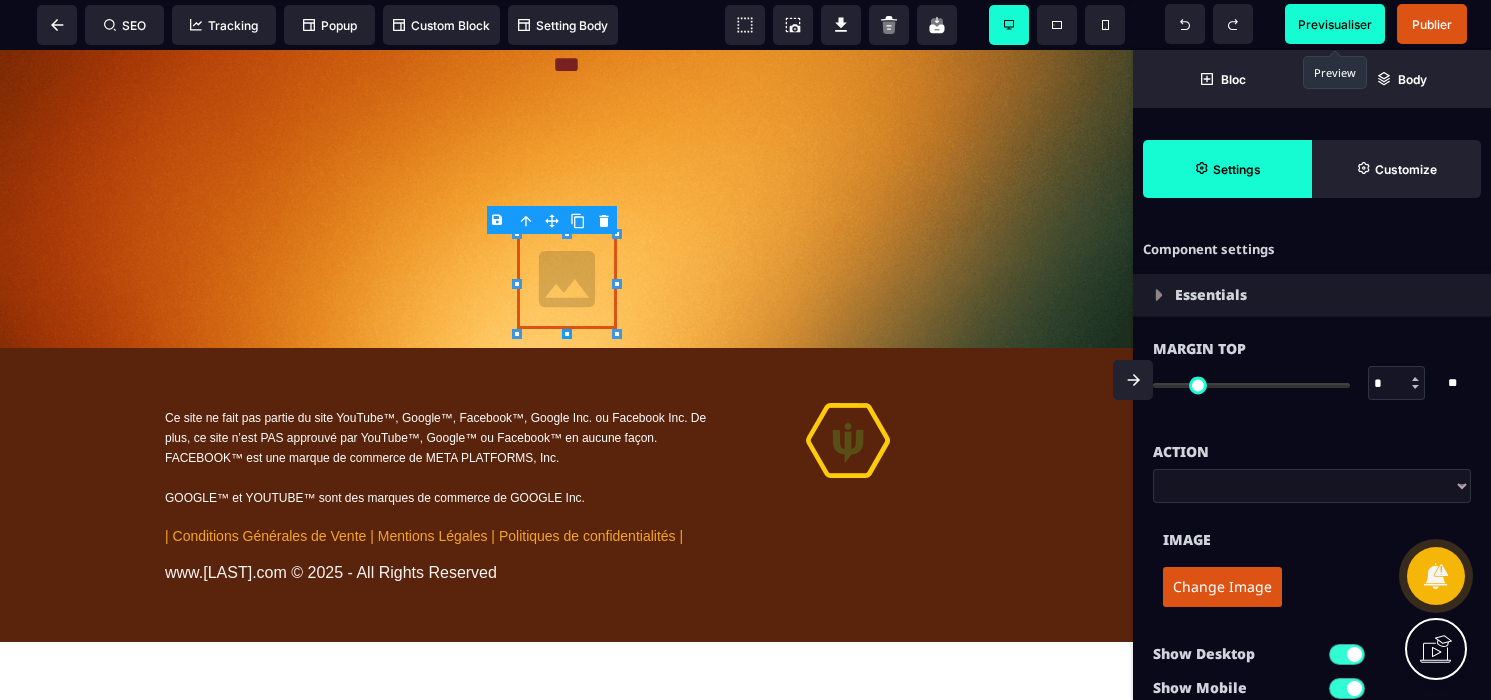 click on "Change Image" at bounding box center [1222, 587] 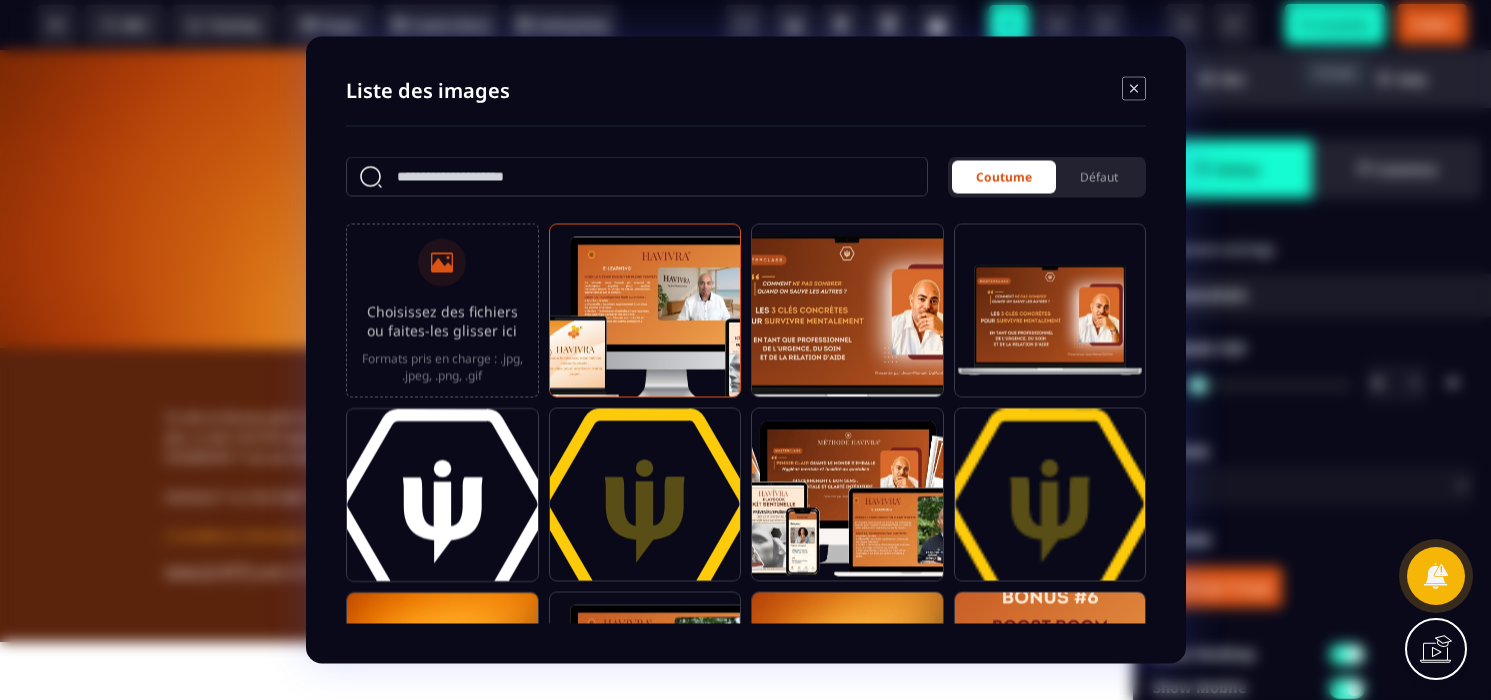 click at bounding box center (745, 350) 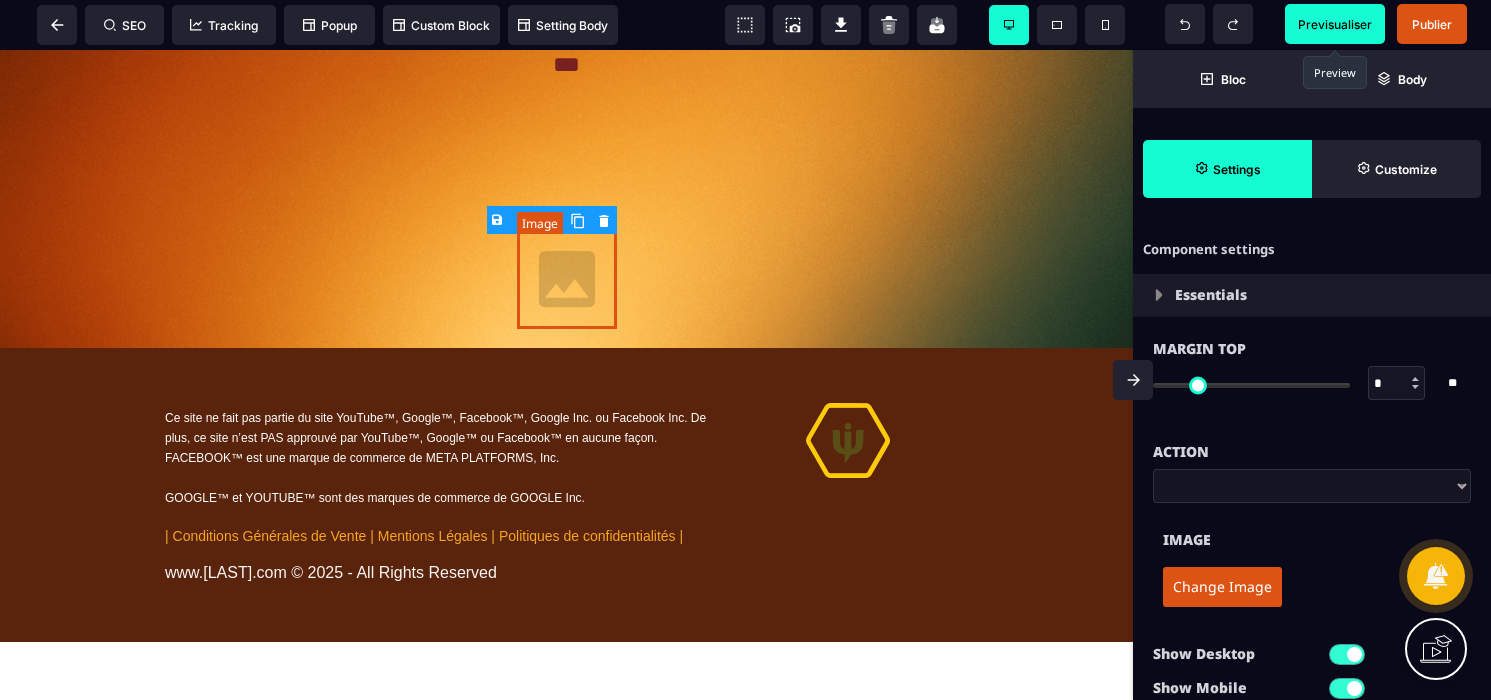 click at bounding box center [567, 279] 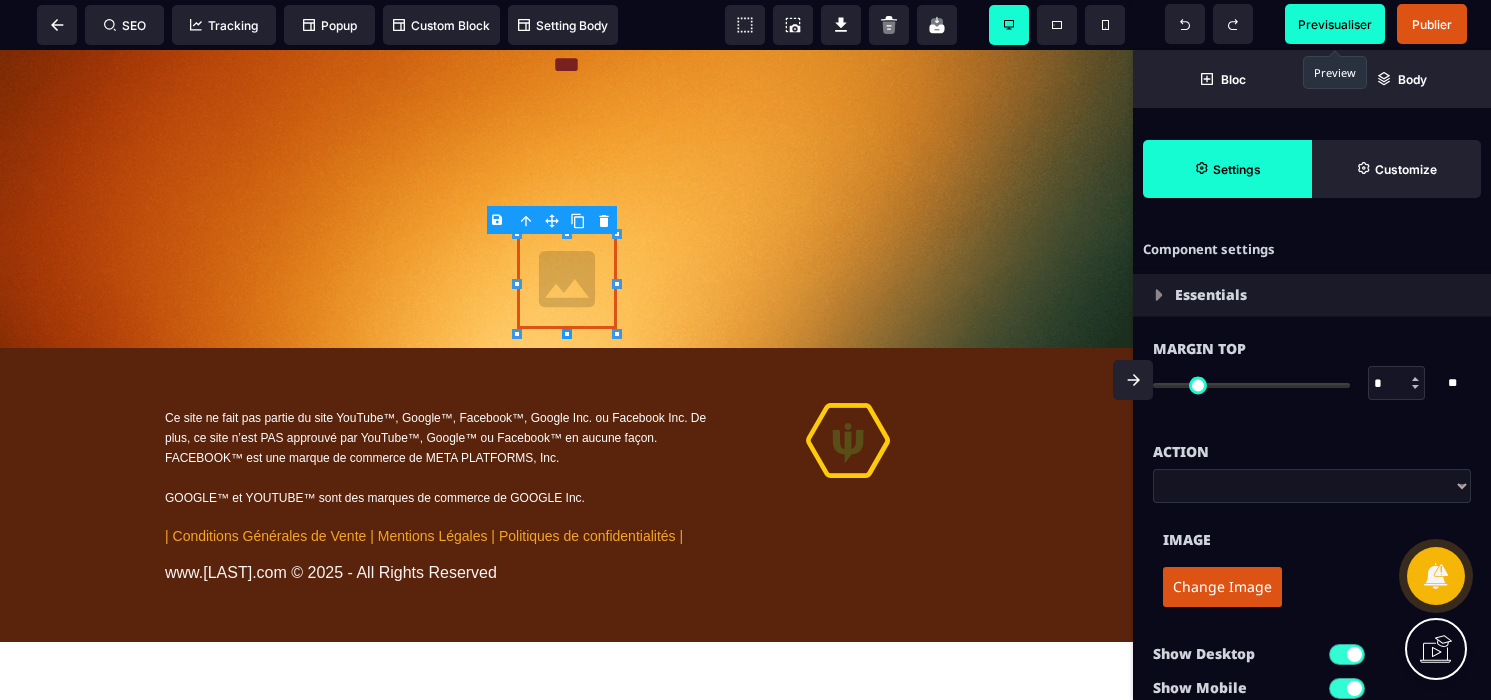 click on "Change Image" at bounding box center (1222, 587) 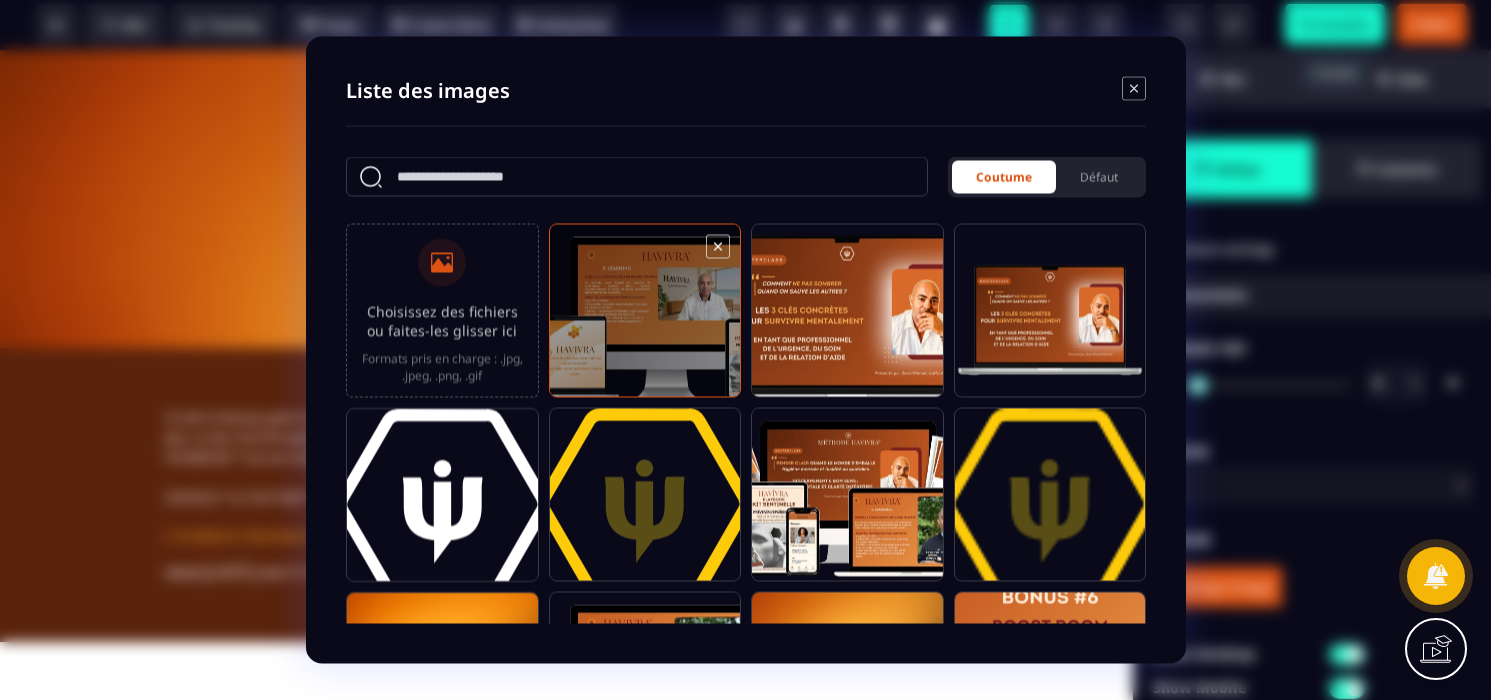 click at bounding box center (644, 320) 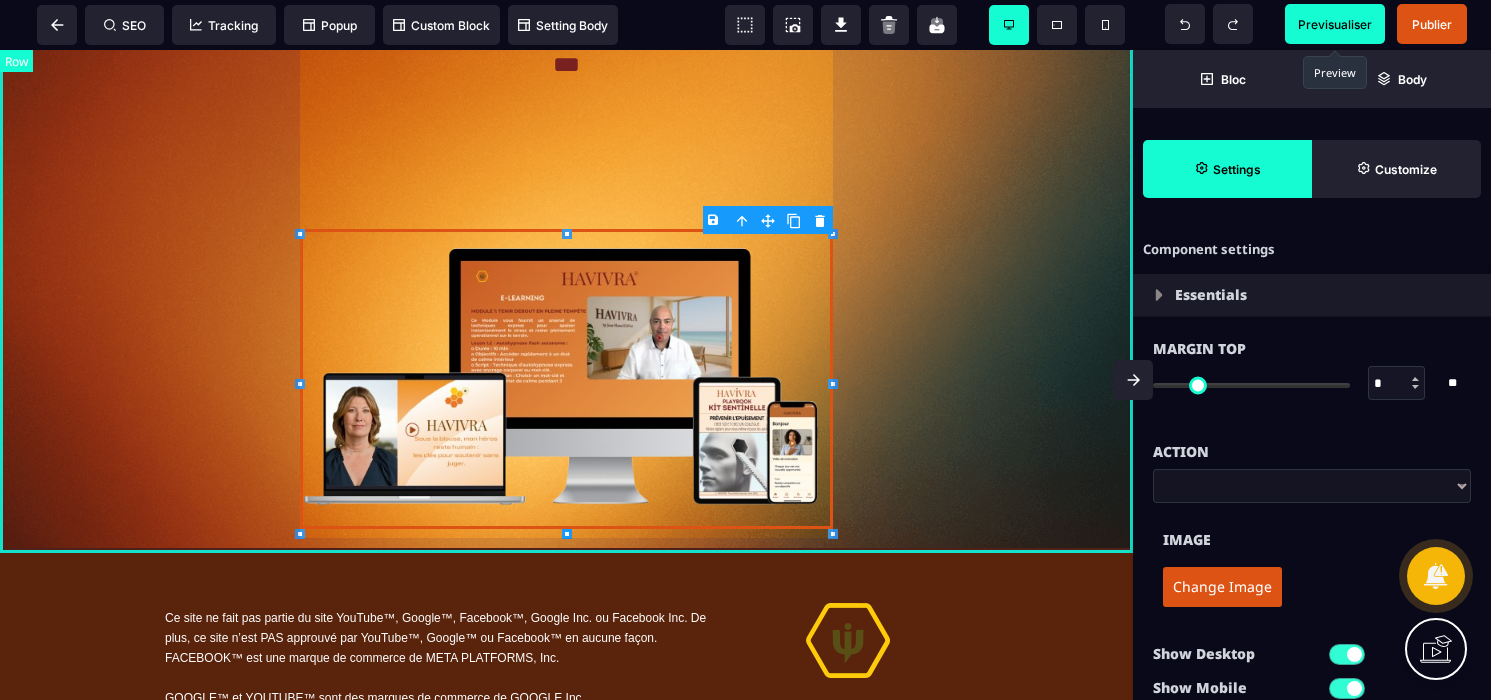 click on "**********" at bounding box center (566, 65) 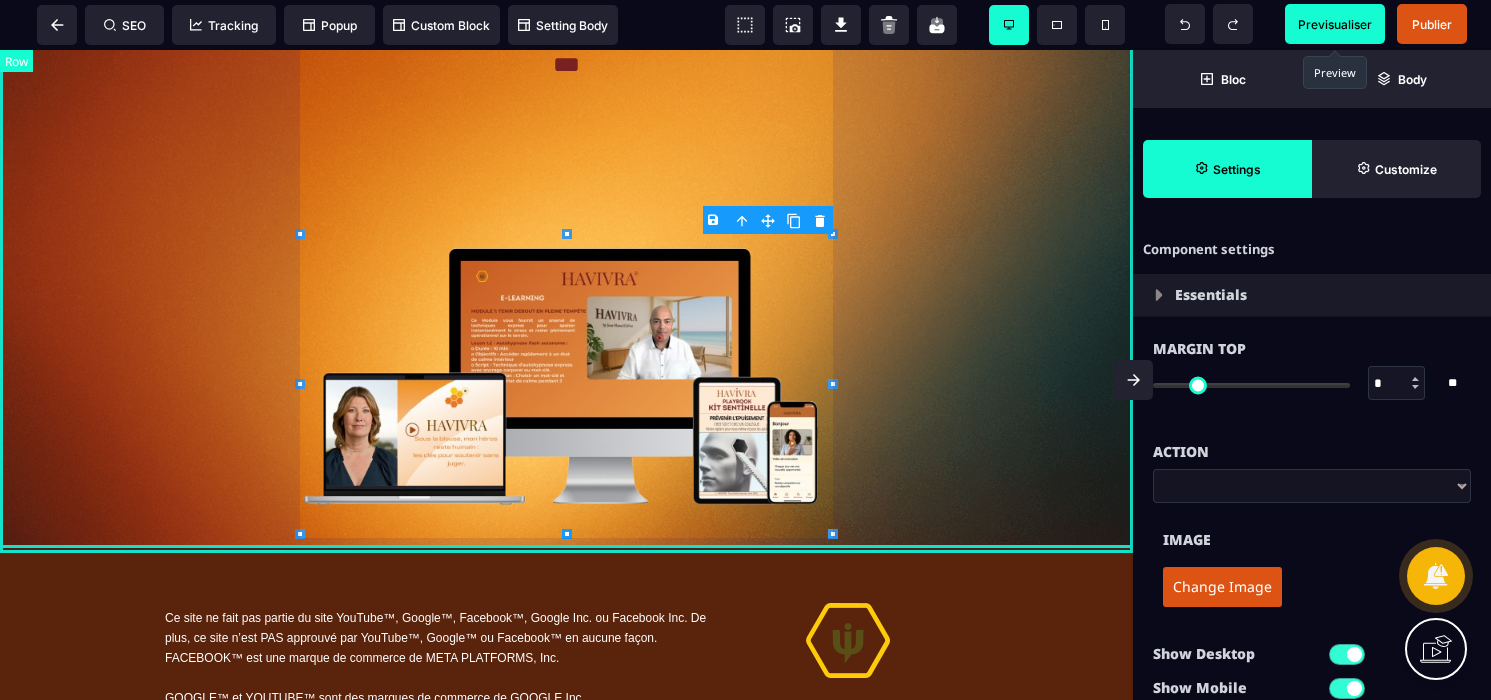 select on "**" 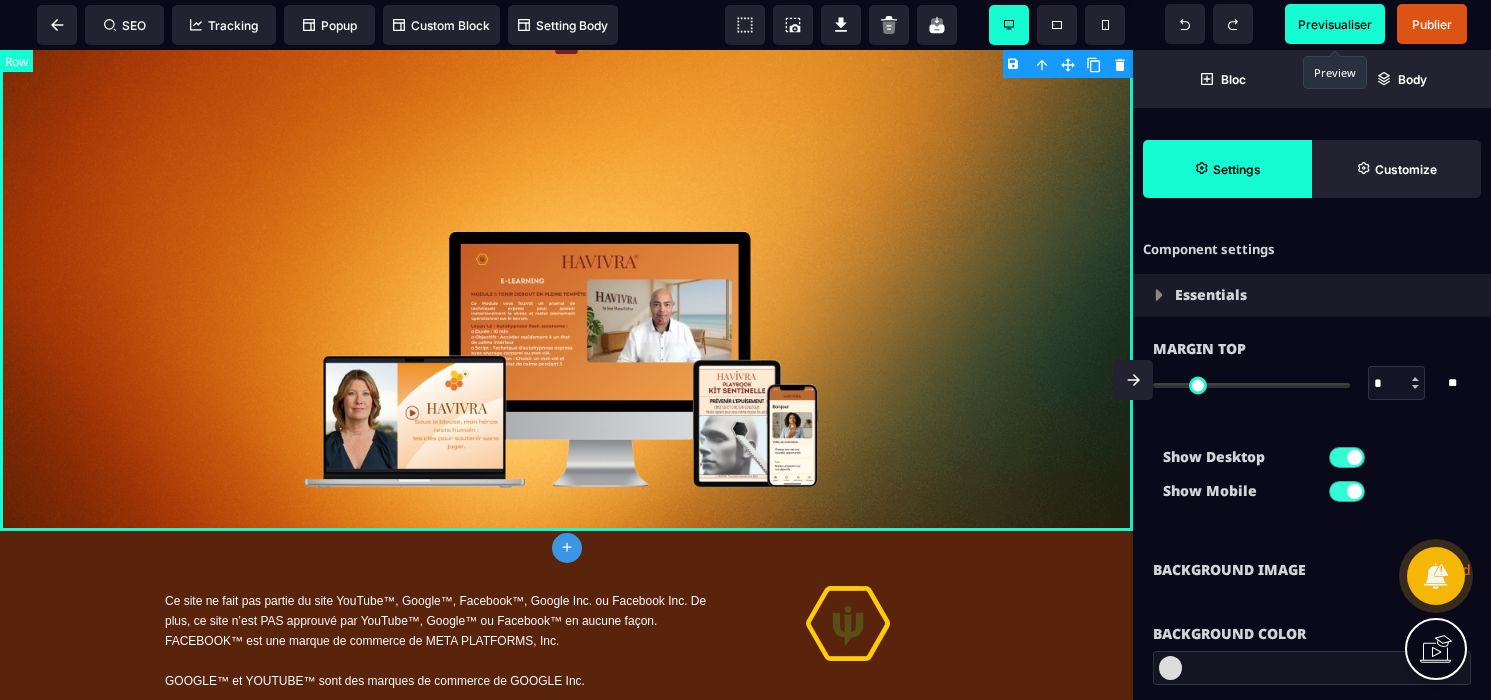 scroll, scrollTop: 621, scrollLeft: 0, axis: vertical 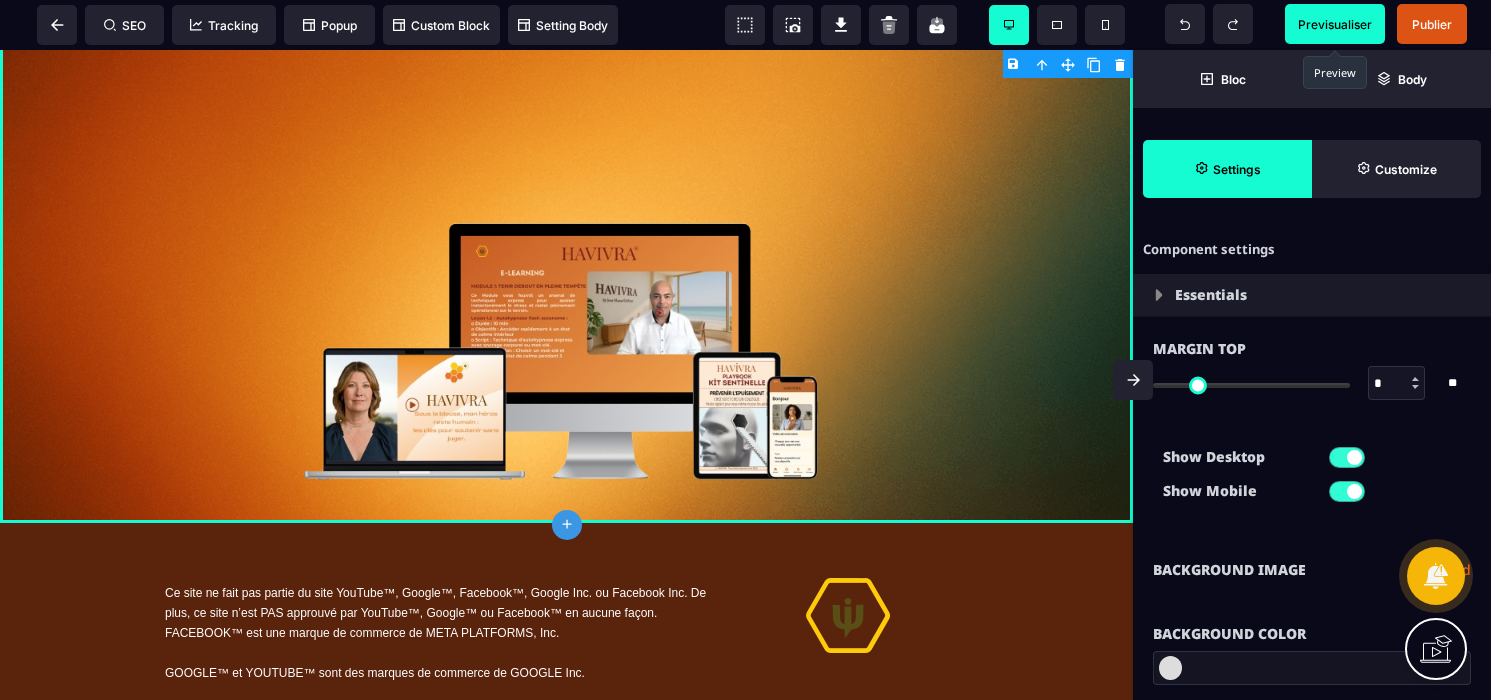 click on "Previsualiser" at bounding box center (1335, 24) 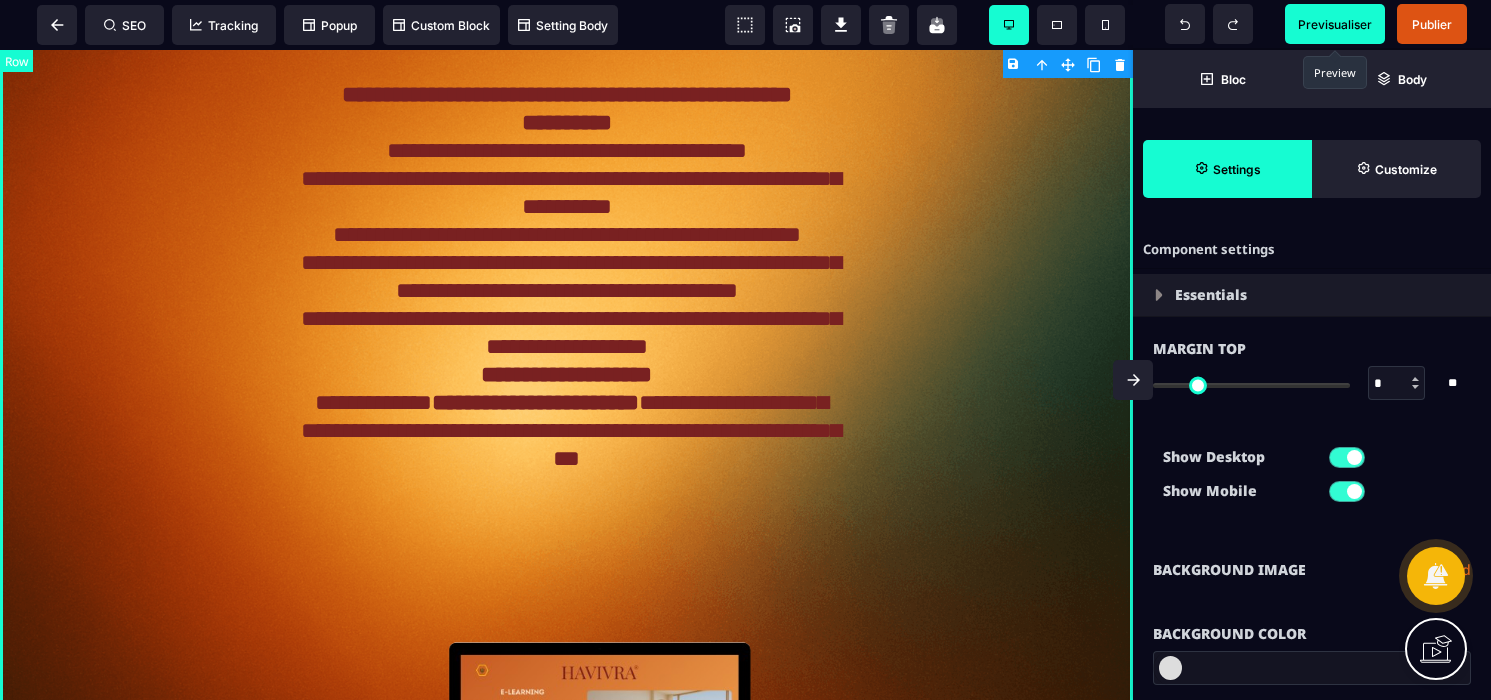 scroll, scrollTop: 251, scrollLeft: 0, axis: vertical 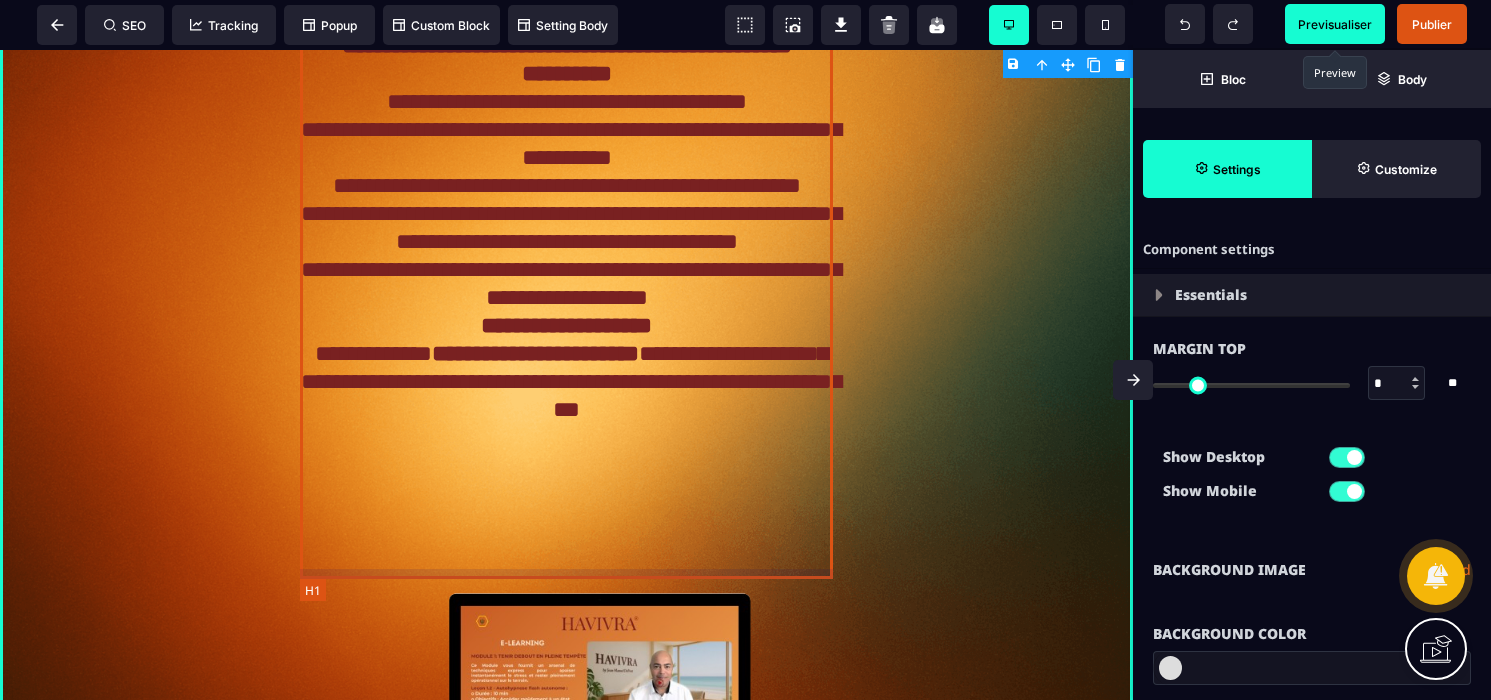 click on "**********" at bounding box center [566, 298] 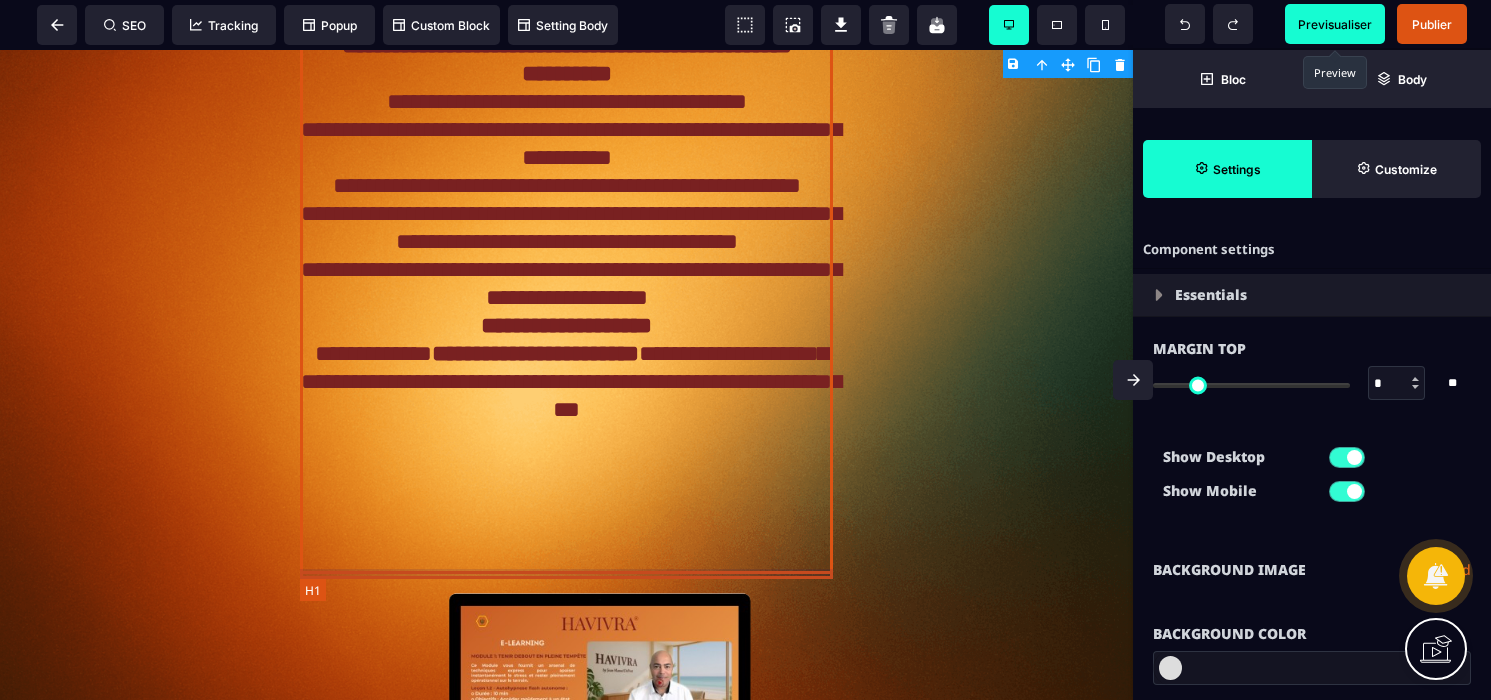 select on "***" 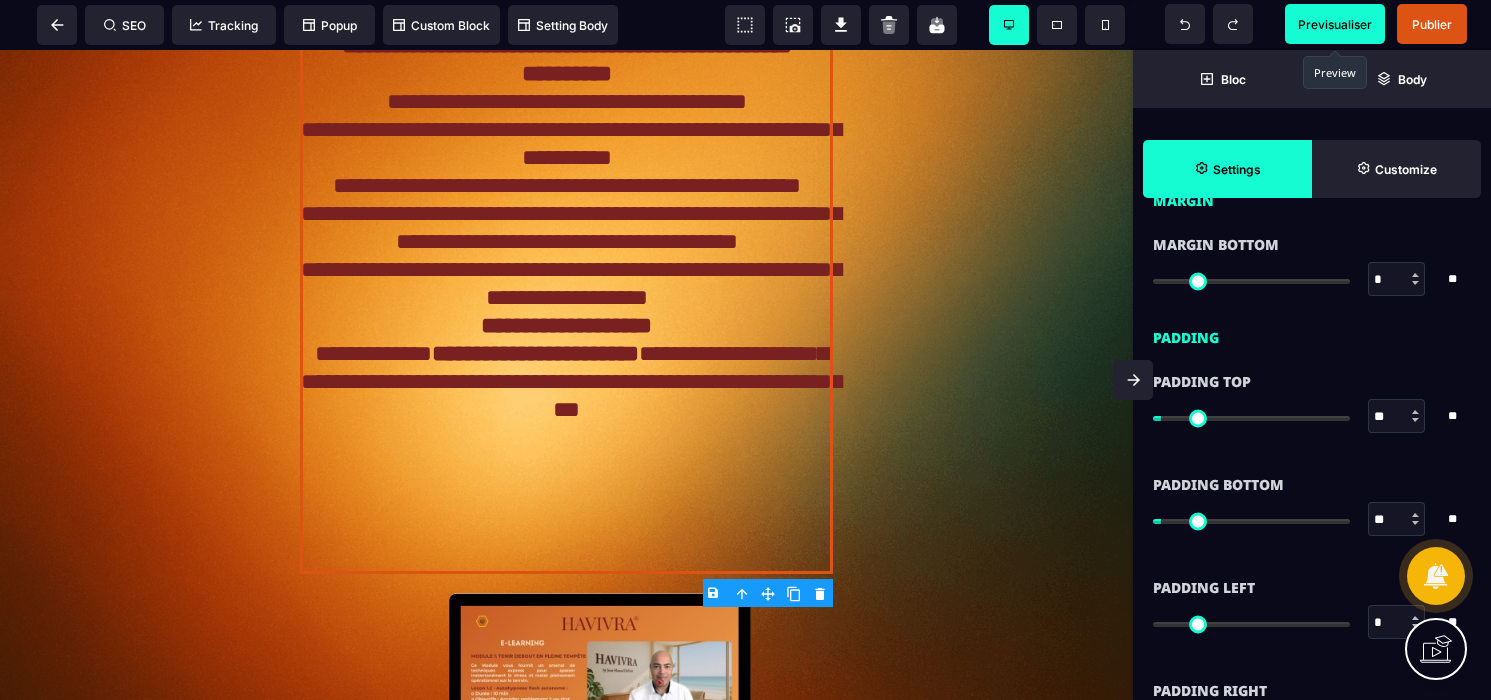 scroll, scrollTop: 1482, scrollLeft: 0, axis: vertical 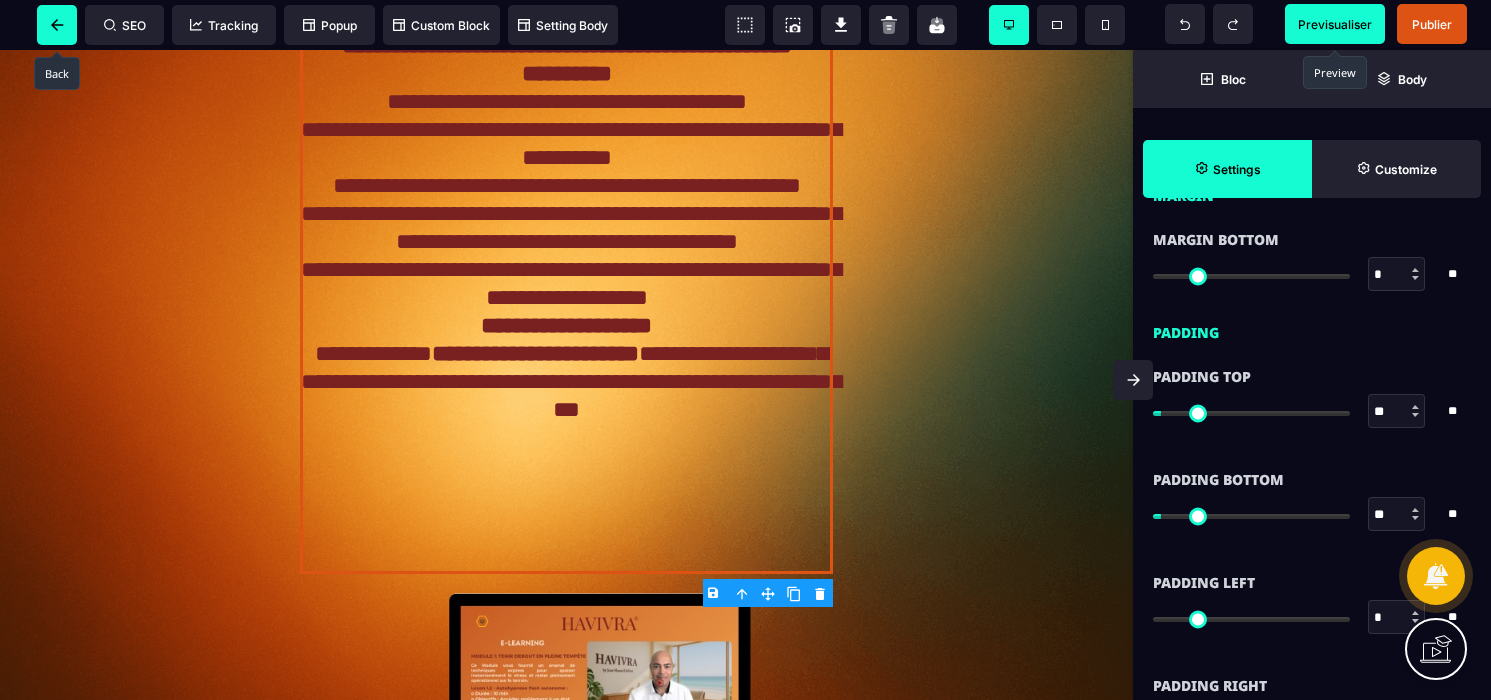 click at bounding box center [57, 25] 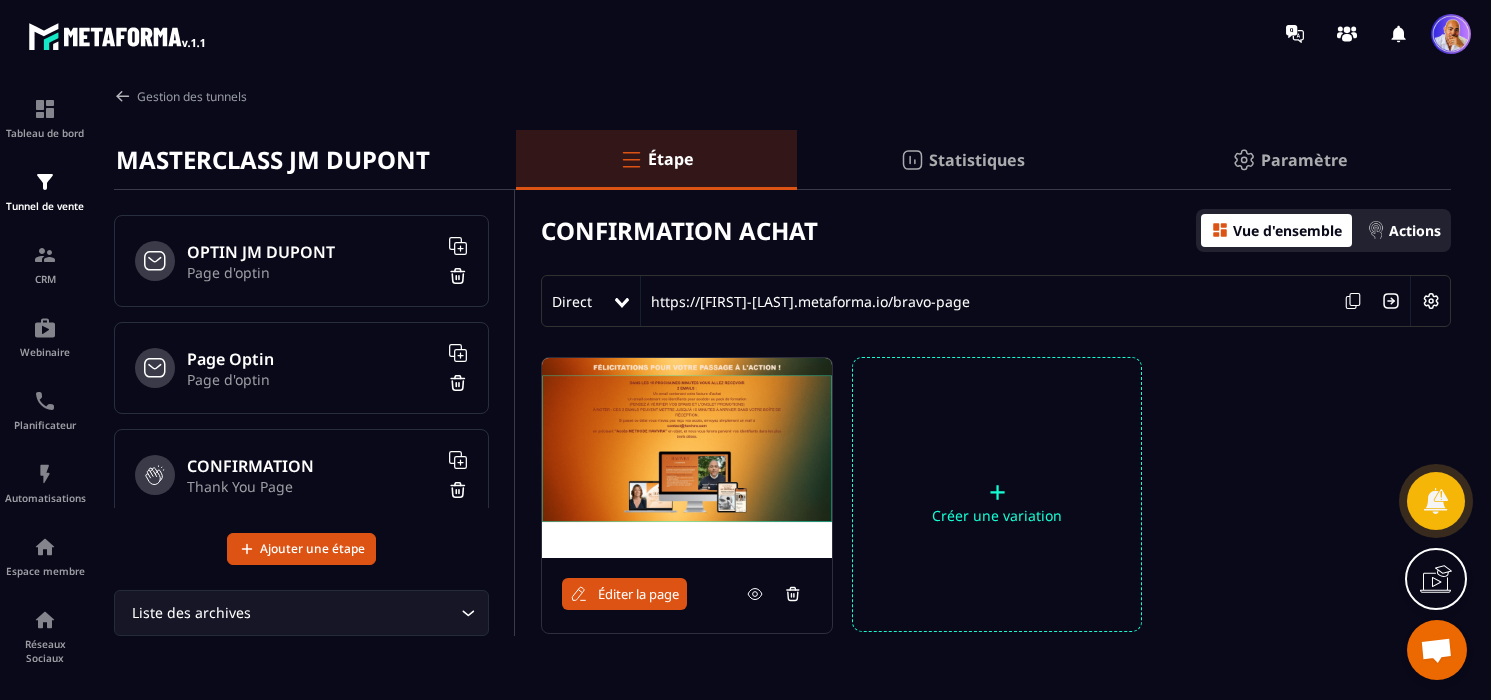 click on "OPTIN JM DUPONT" at bounding box center (312, 252) 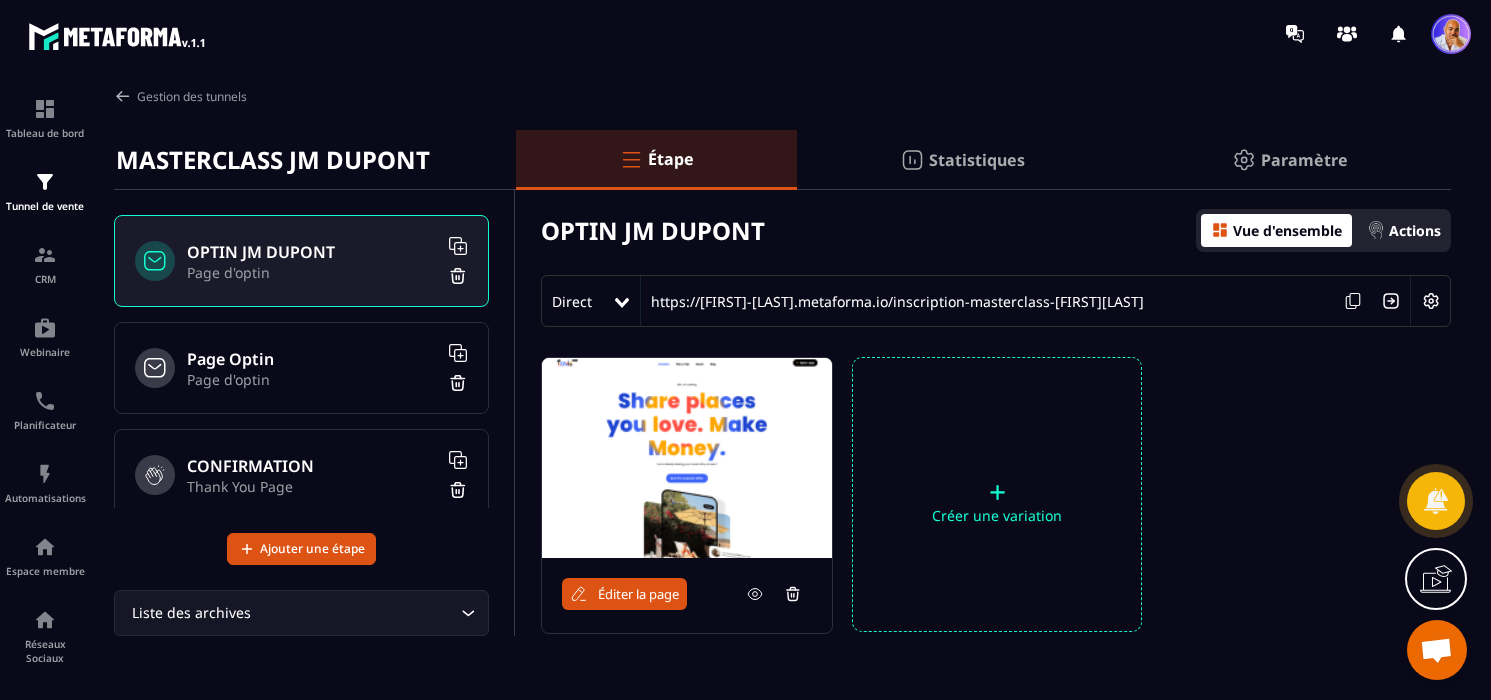 click on "Éditer la page" at bounding box center (638, 594) 